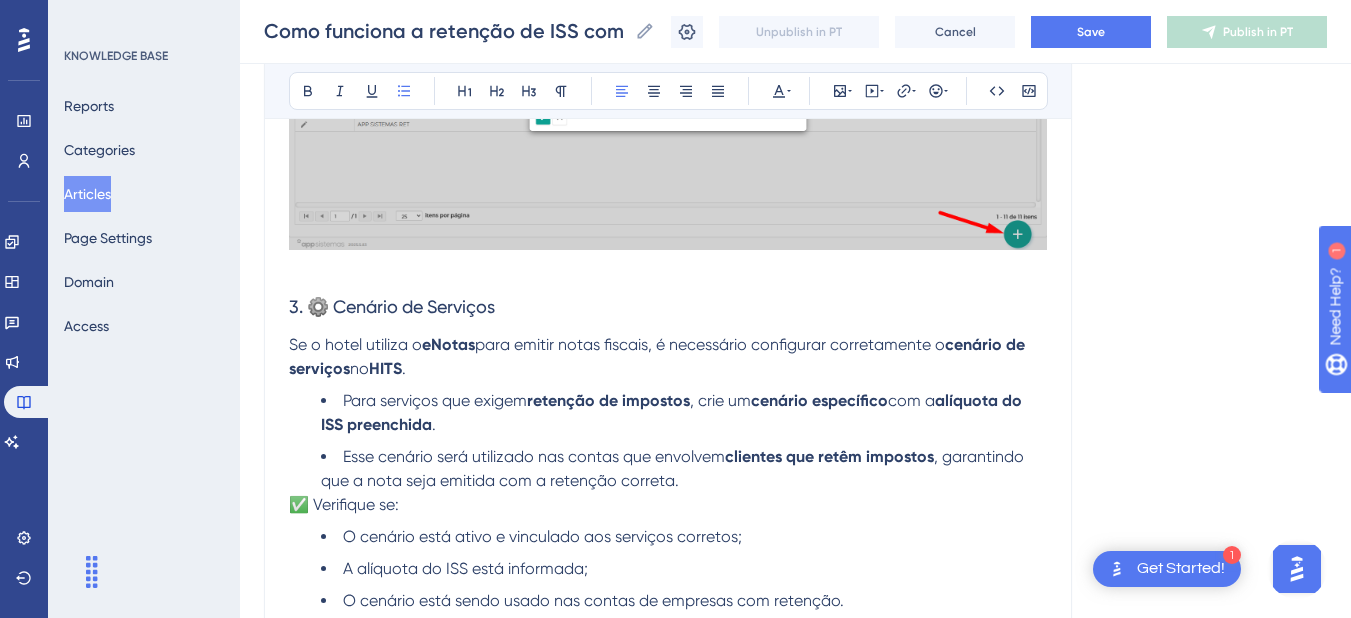 scroll, scrollTop: 0, scrollLeft: 0, axis: both 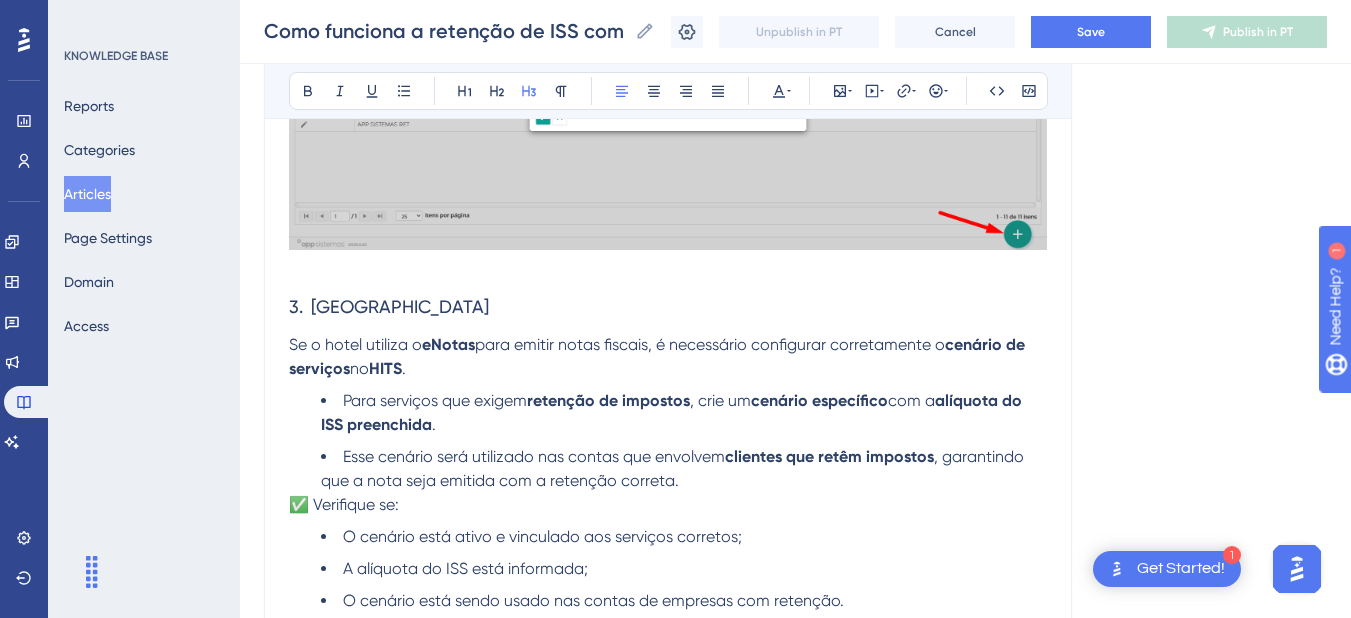 drag, startPoint x: 501, startPoint y: 310, endPoint x: 276, endPoint y: 310, distance: 225 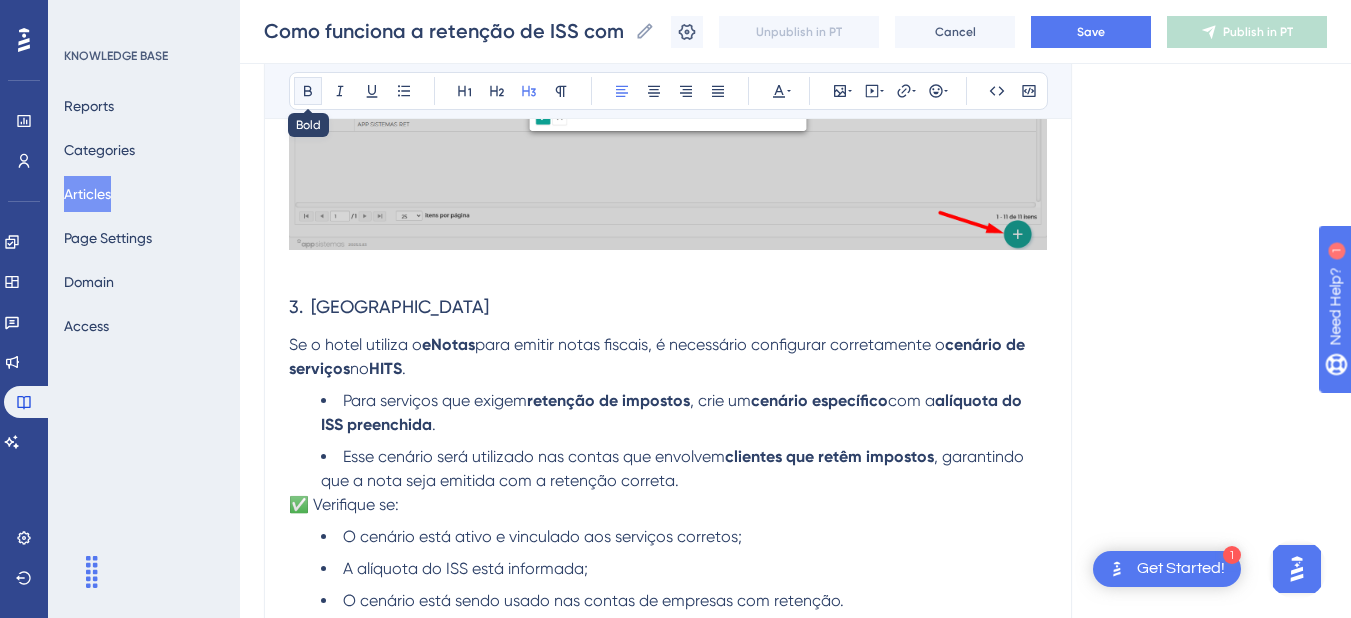click at bounding box center (308, 91) 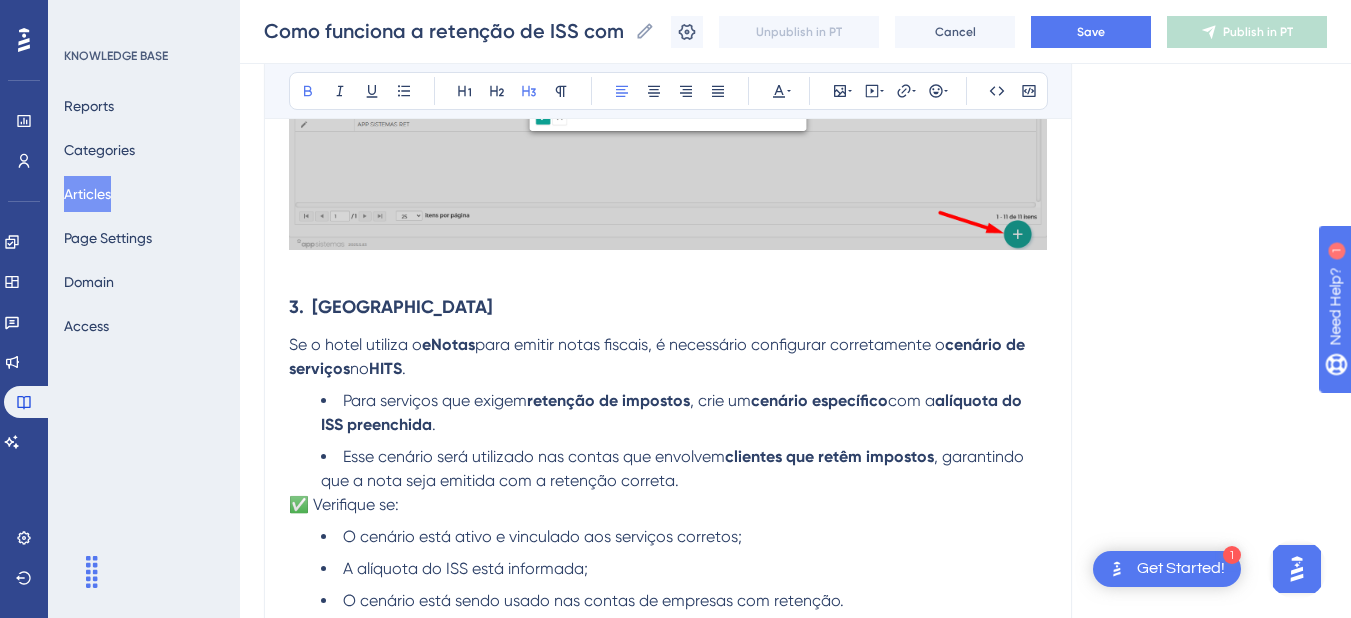 click on "3.  [GEOGRAPHIC_DATA]" at bounding box center (668, 307) 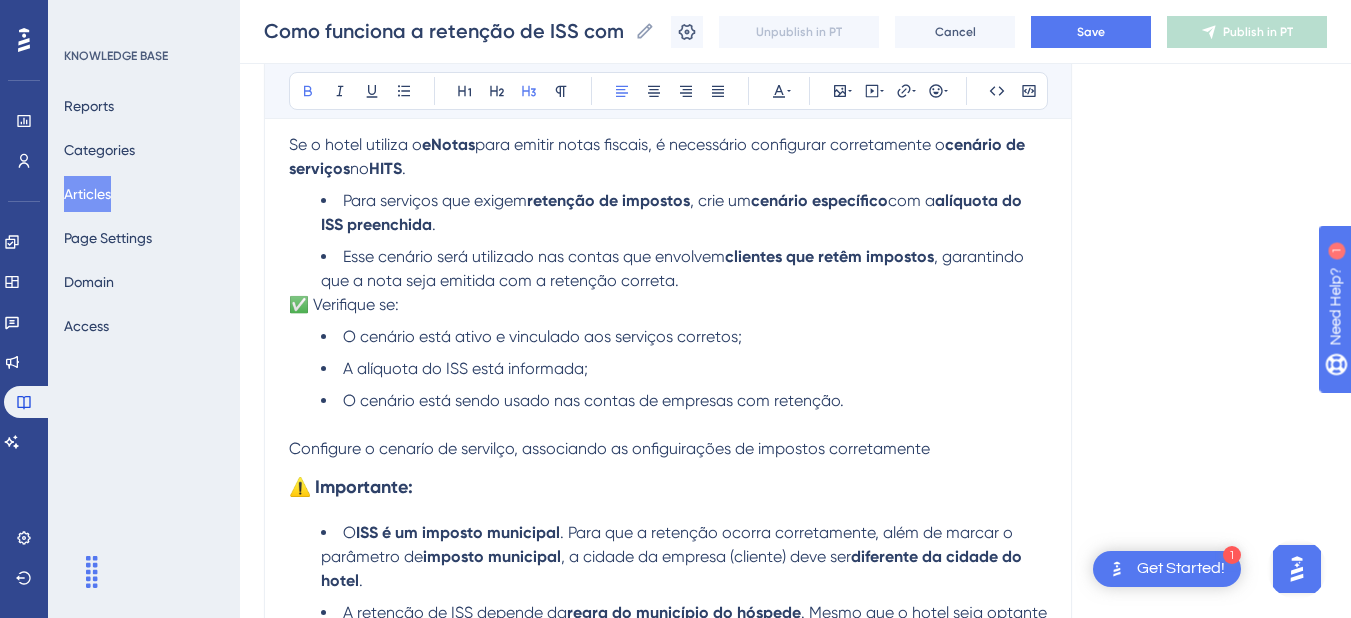 click on "✅ Verifique se:" at bounding box center [344, 304] 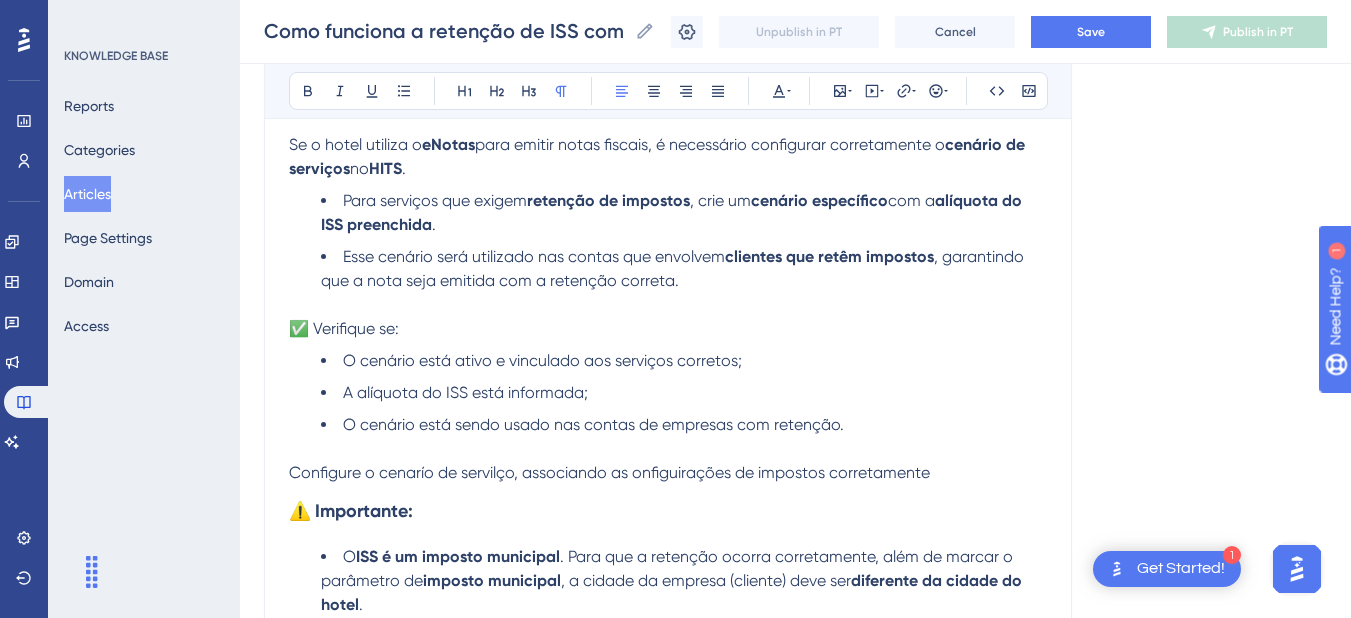 scroll, scrollTop: 2221, scrollLeft: 0, axis: vertical 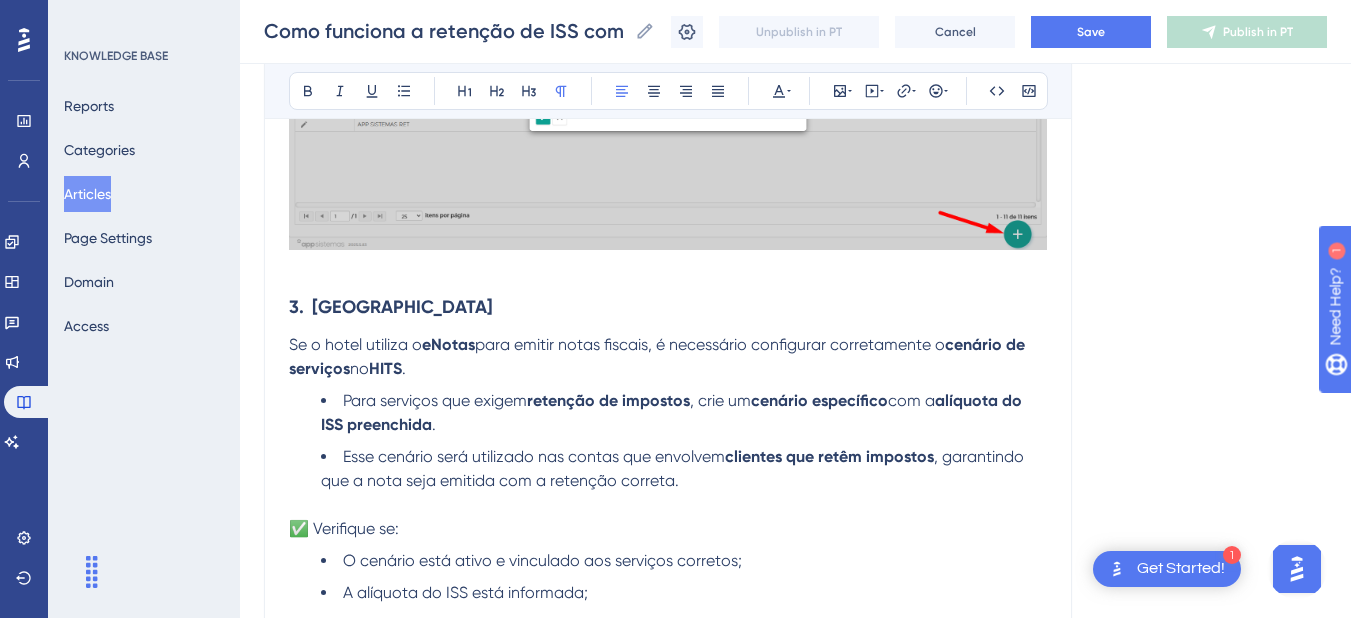 click on "✅ Verifique se:" at bounding box center [668, 529] 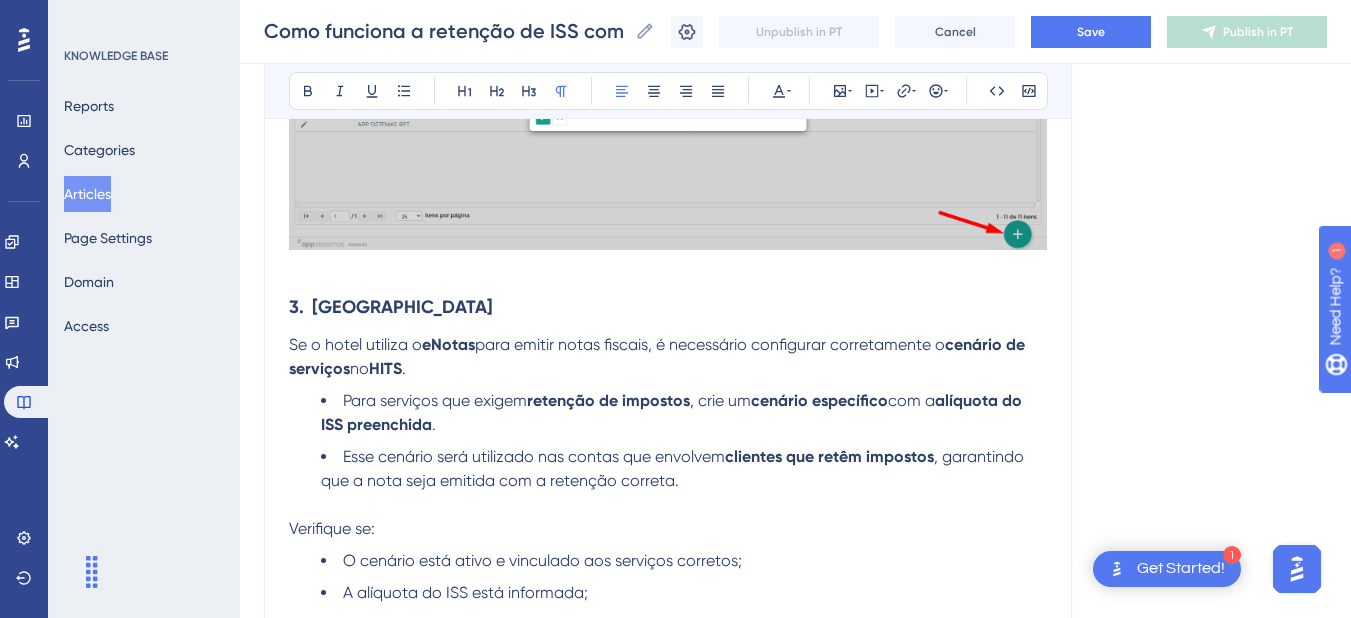 scroll, scrollTop: 2421, scrollLeft: 0, axis: vertical 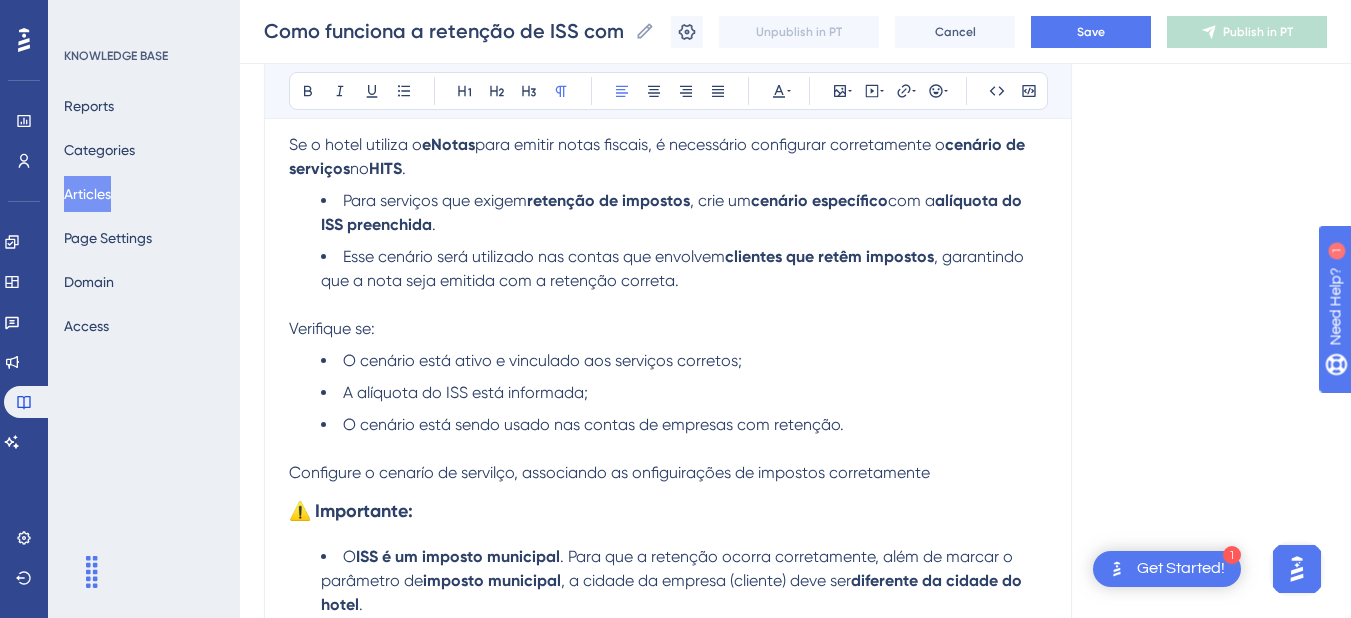 drag, startPoint x: 406, startPoint y: 329, endPoint x: 292, endPoint y: 199, distance: 172.9046 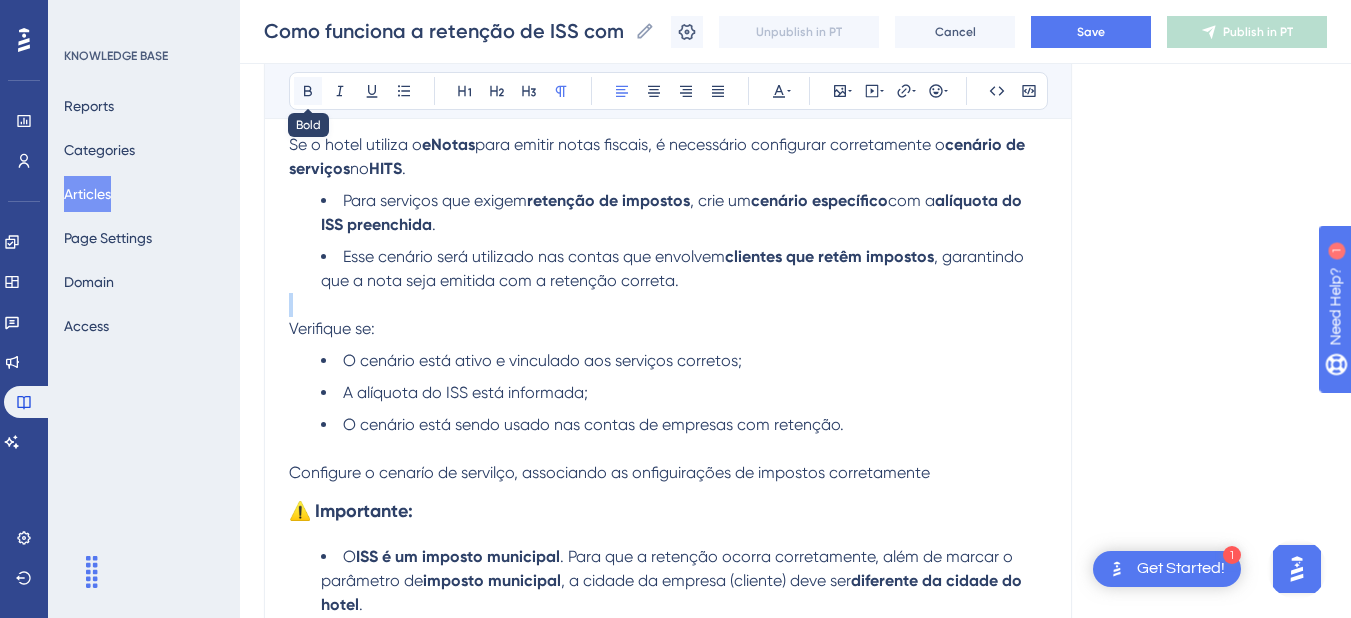 click 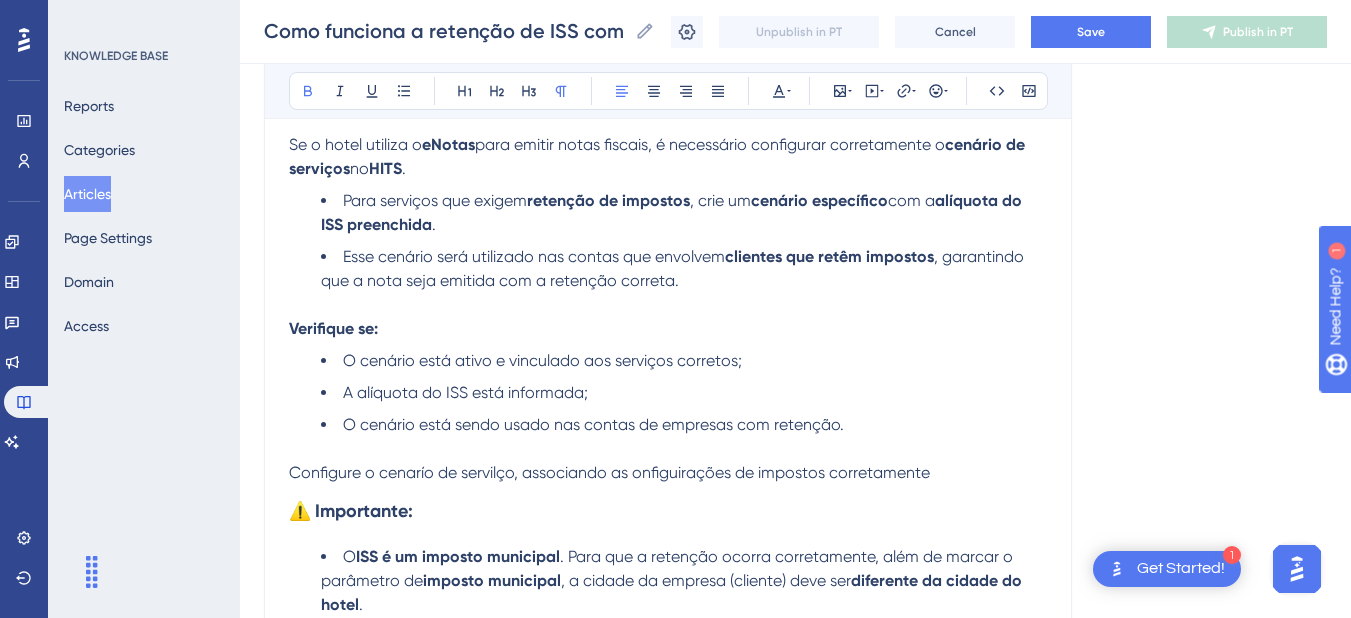 click on "O cenário está ativo e vinculado aos serviços corretos;" at bounding box center [542, 360] 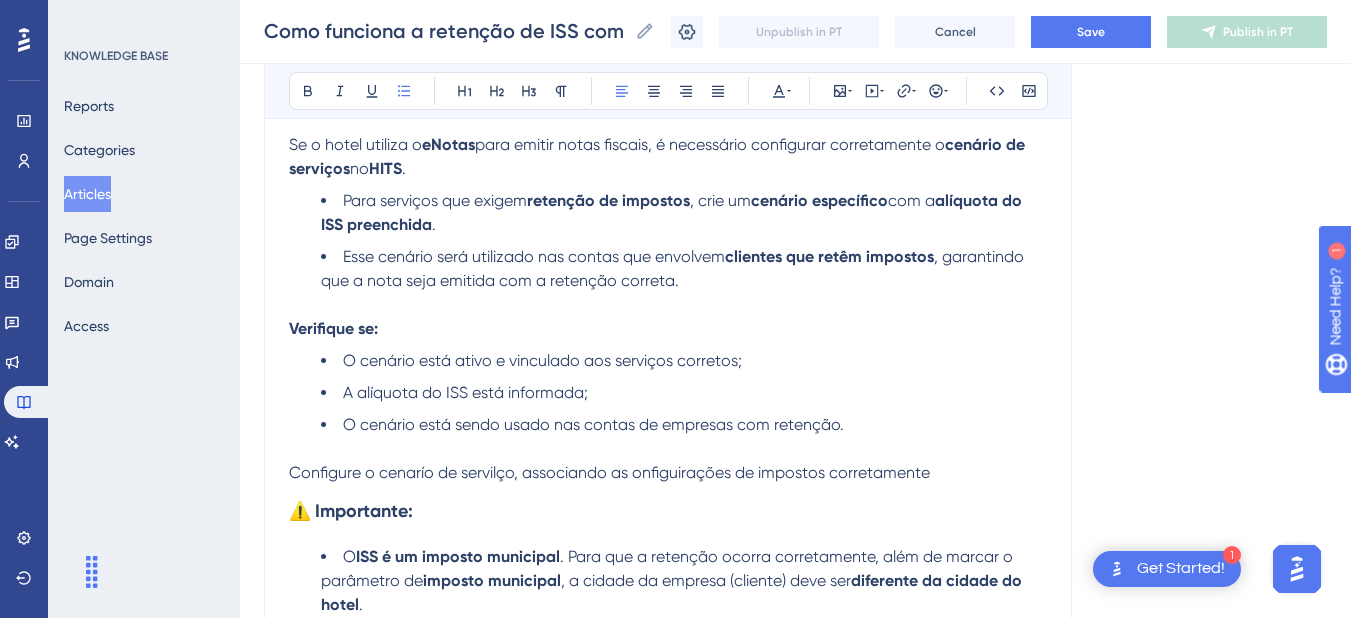 scroll, scrollTop: 2621, scrollLeft: 0, axis: vertical 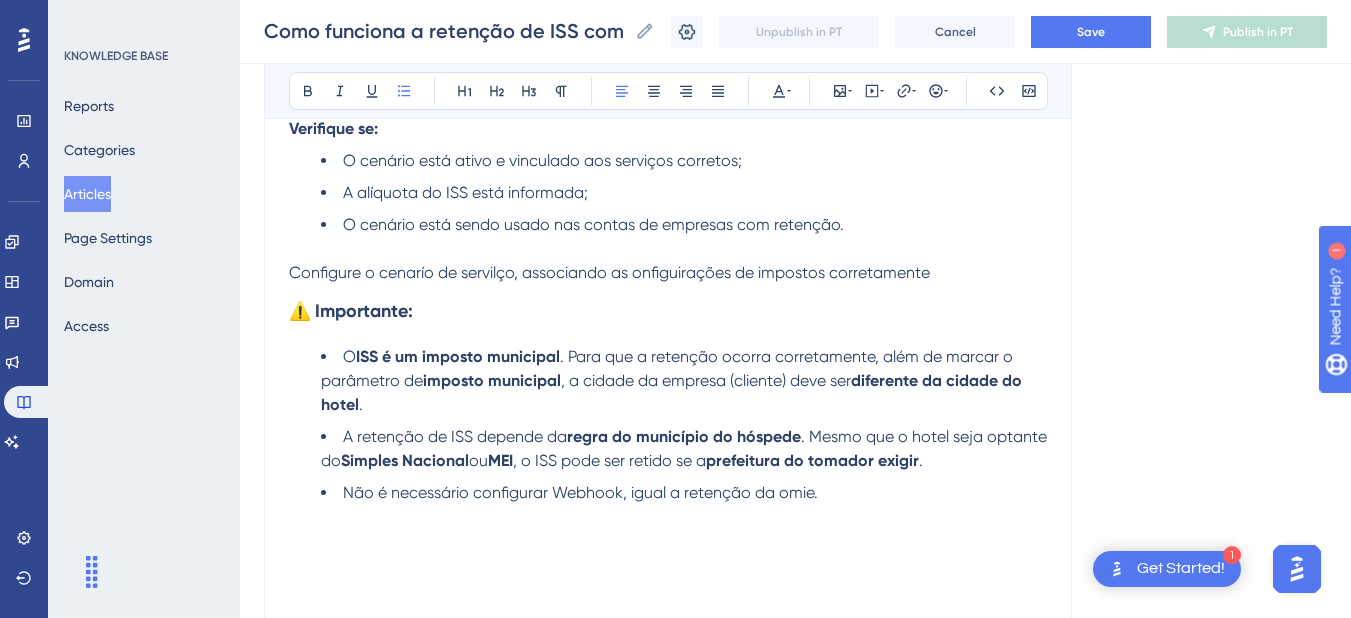 click on "Configure o cenarío de servilço, associando as onfiguirações de impostos corretamente" at bounding box center (609, 272) 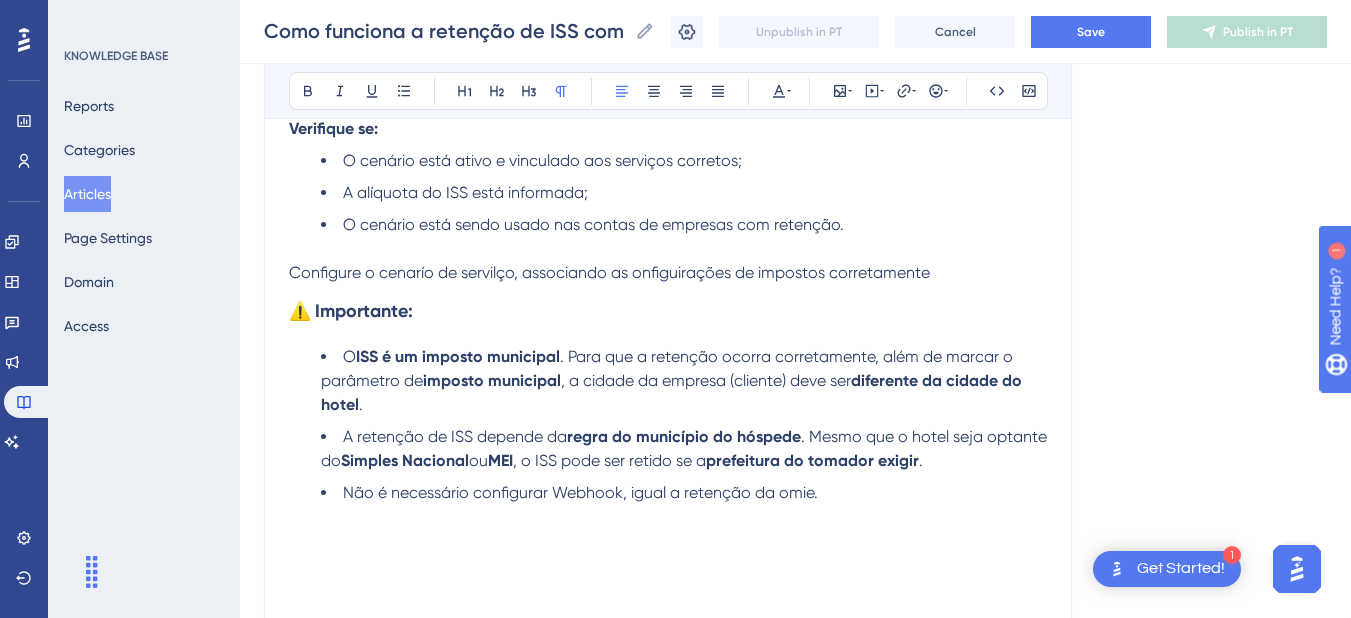 click on "Configure o cenarío de servilço, associando as onfiguirações de impostos corretamente" at bounding box center [609, 272] 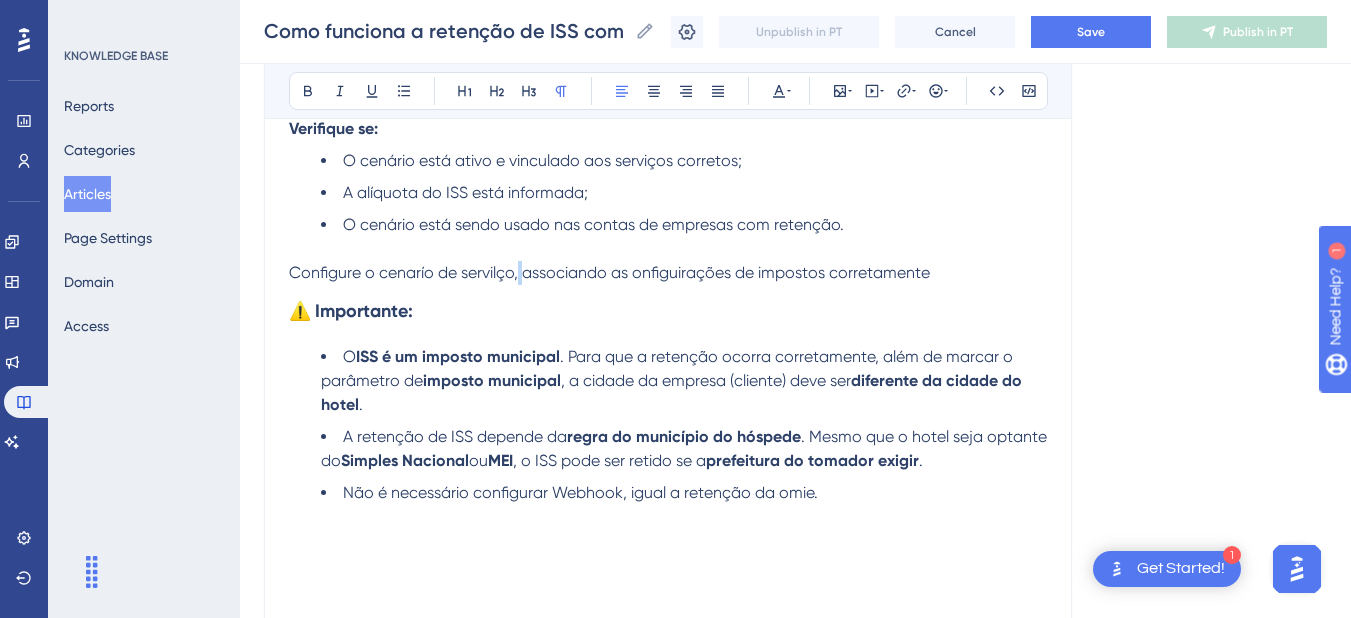 click on "Configure o cenarío de servilço, associando as onfiguirações de impostos corretamente" at bounding box center [609, 272] 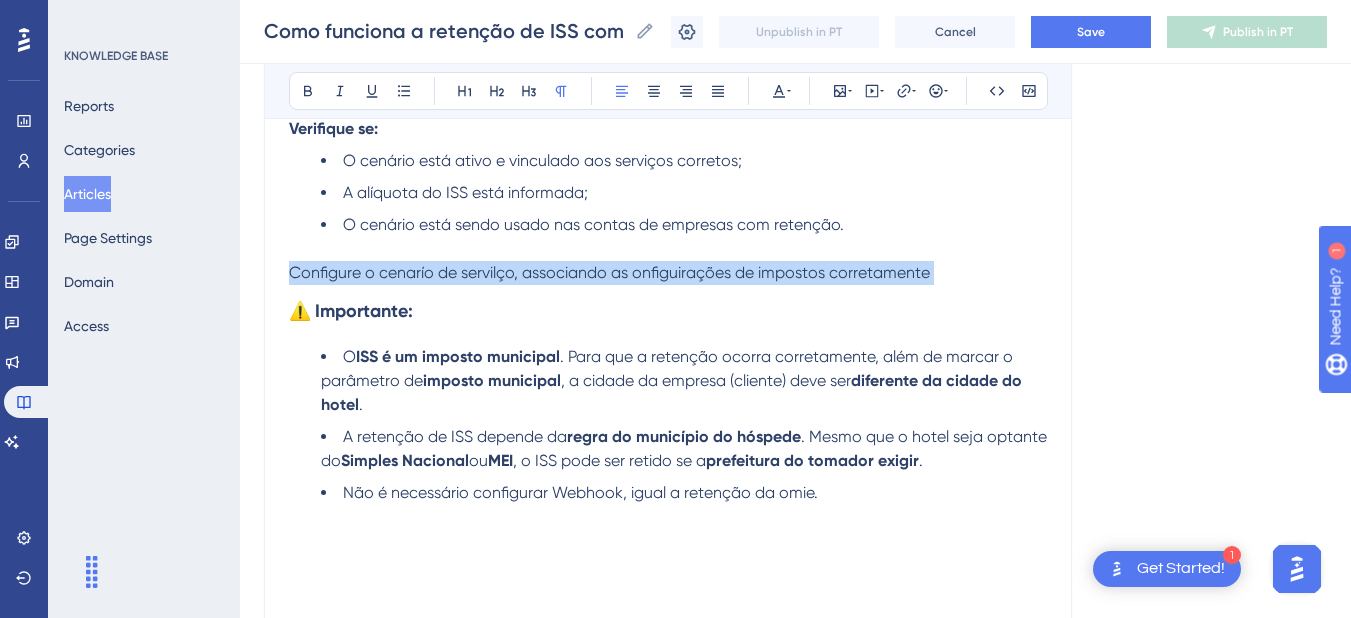 click on "Configure o cenarío de servilço, associando as onfiguirações de impostos corretamente" at bounding box center [609, 272] 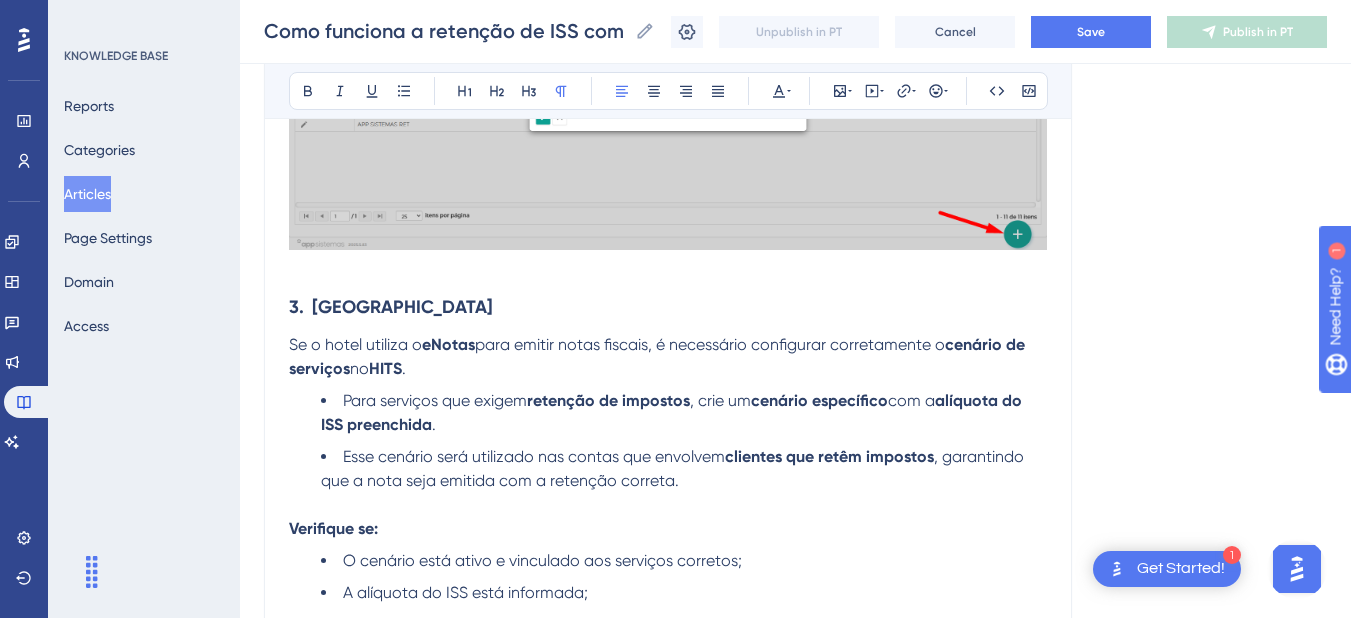 scroll, scrollTop: 2421, scrollLeft: 0, axis: vertical 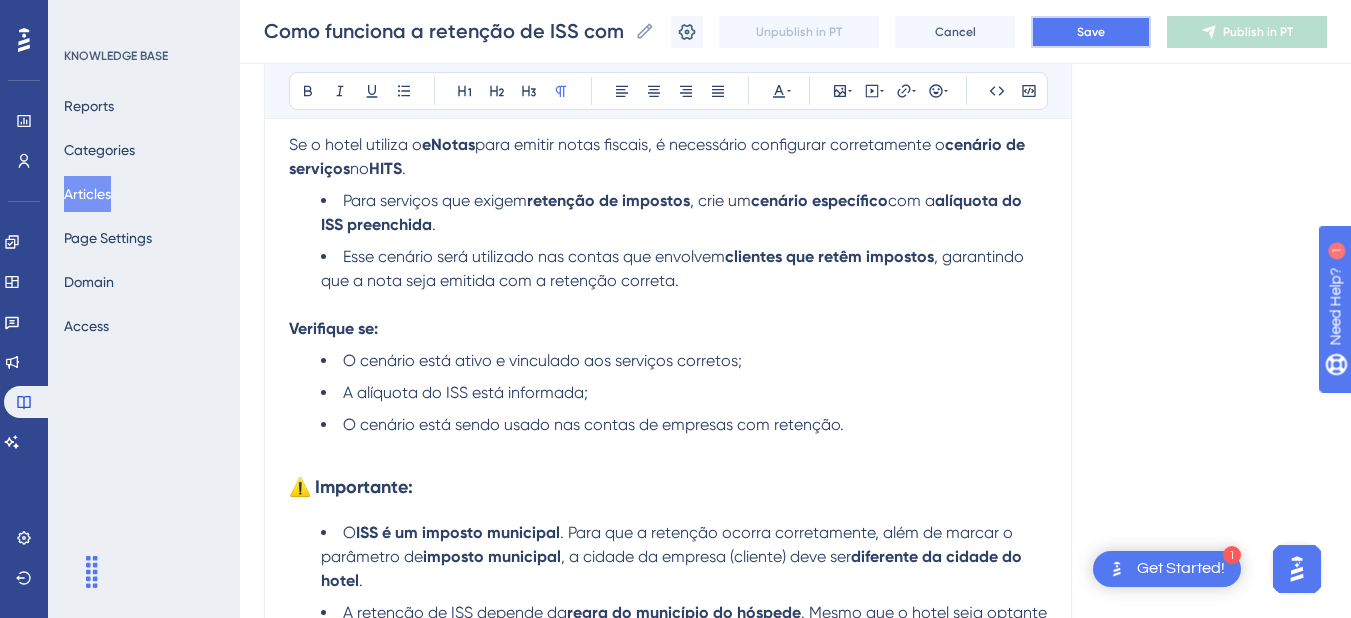 click on "Save" at bounding box center [1091, 32] 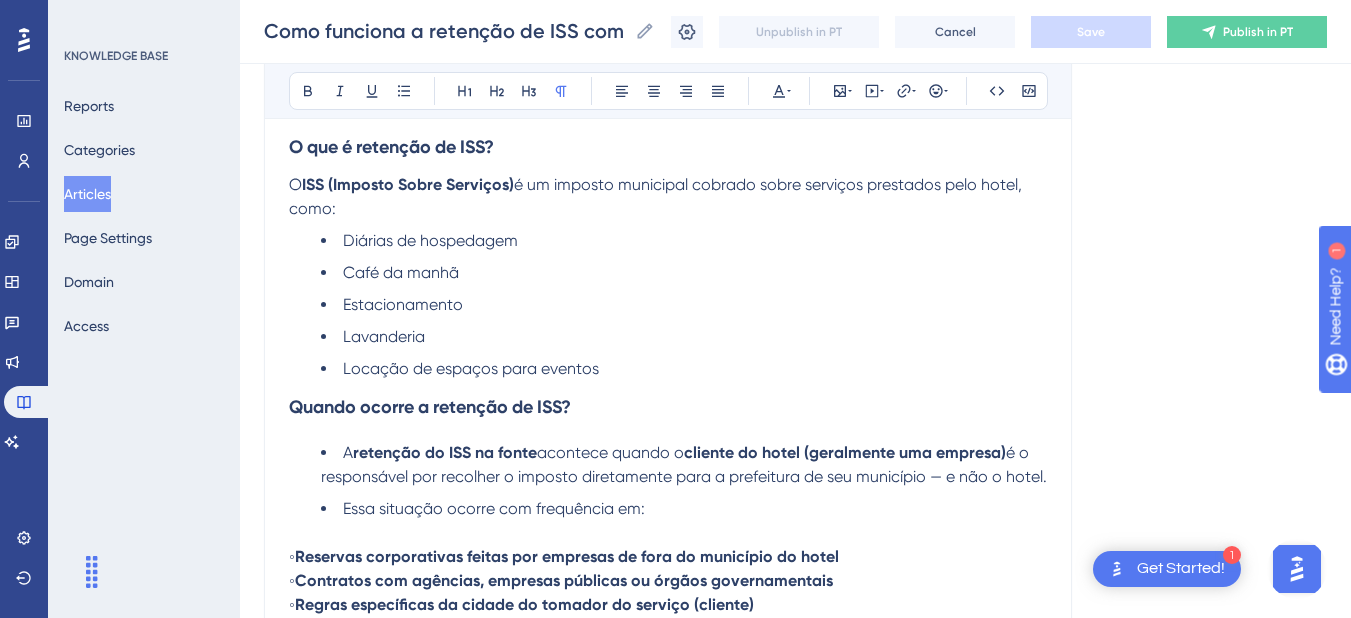 scroll, scrollTop: 600, scrollLeft: 0, axis: vertical 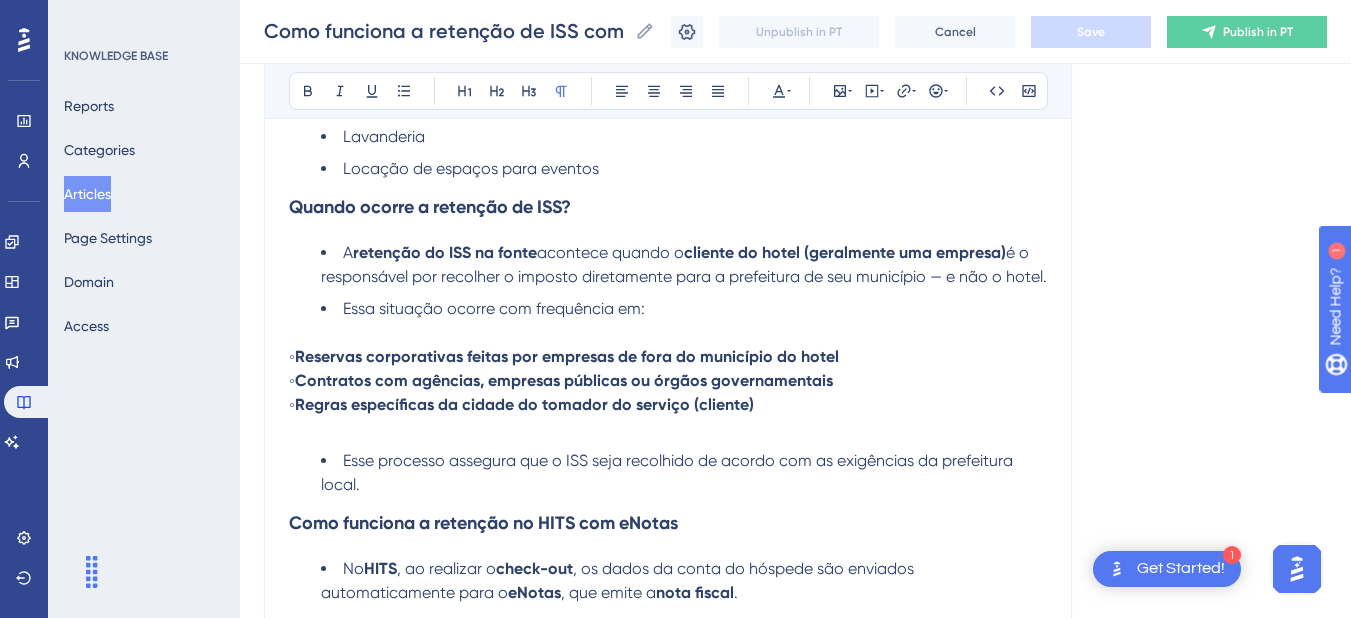 click on "Quando ocorre a retenção de ISS?" at bounding box center (668, 207) 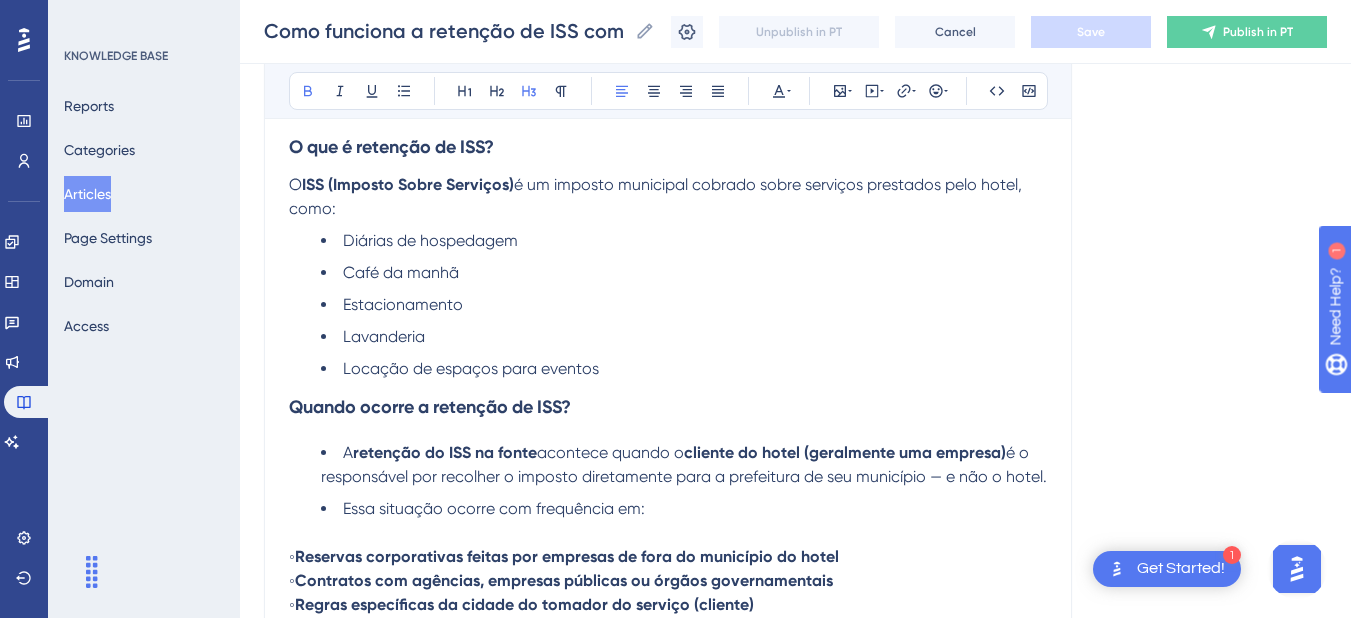 scroll, scrollTop: 600, scrollLeft: 0, axis: vertical 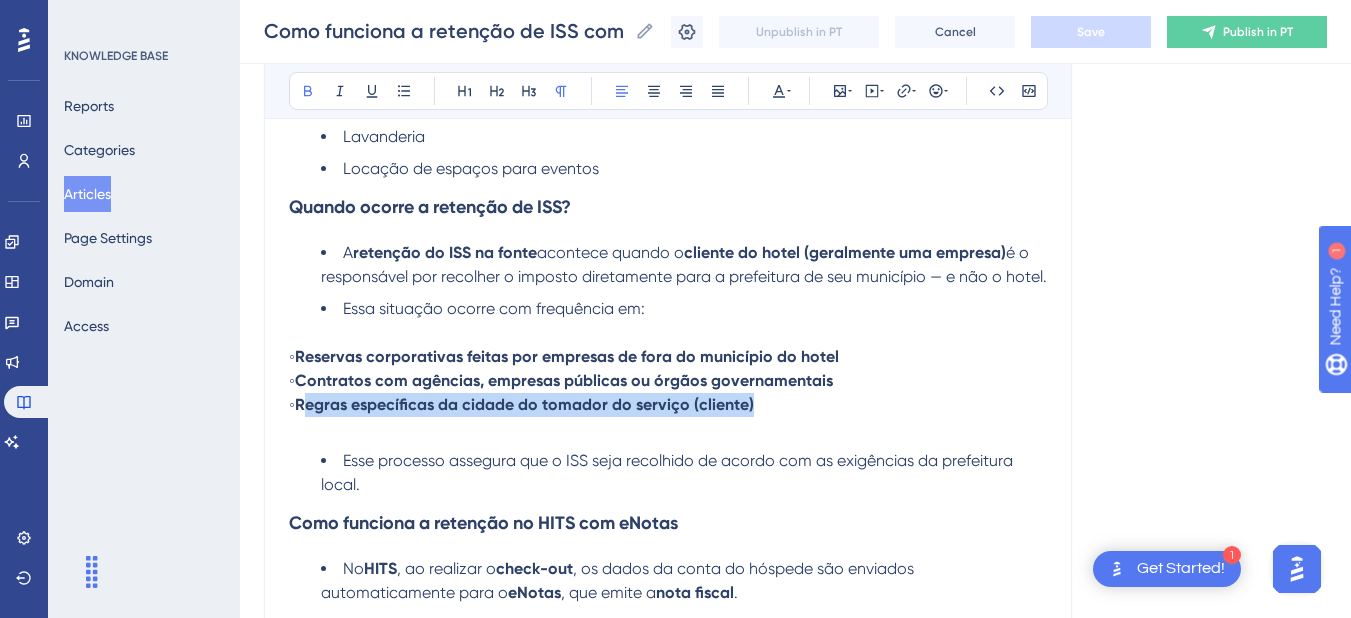 drag, startPoint x: 761, startPoint y: 407, endPoint x: 311, endPoint y: 412, distance: 450.02777 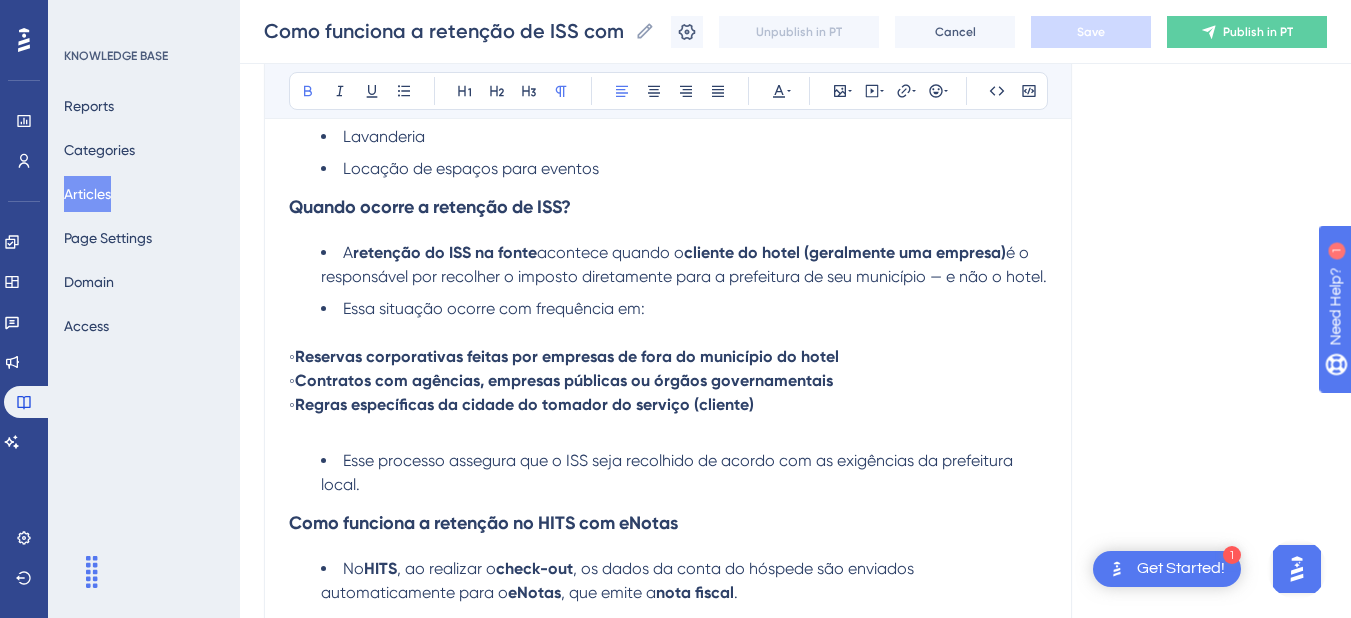click on "Contratos com agências, empresas públicas ou órgãos governamentais" at bounding box center [564, 380] 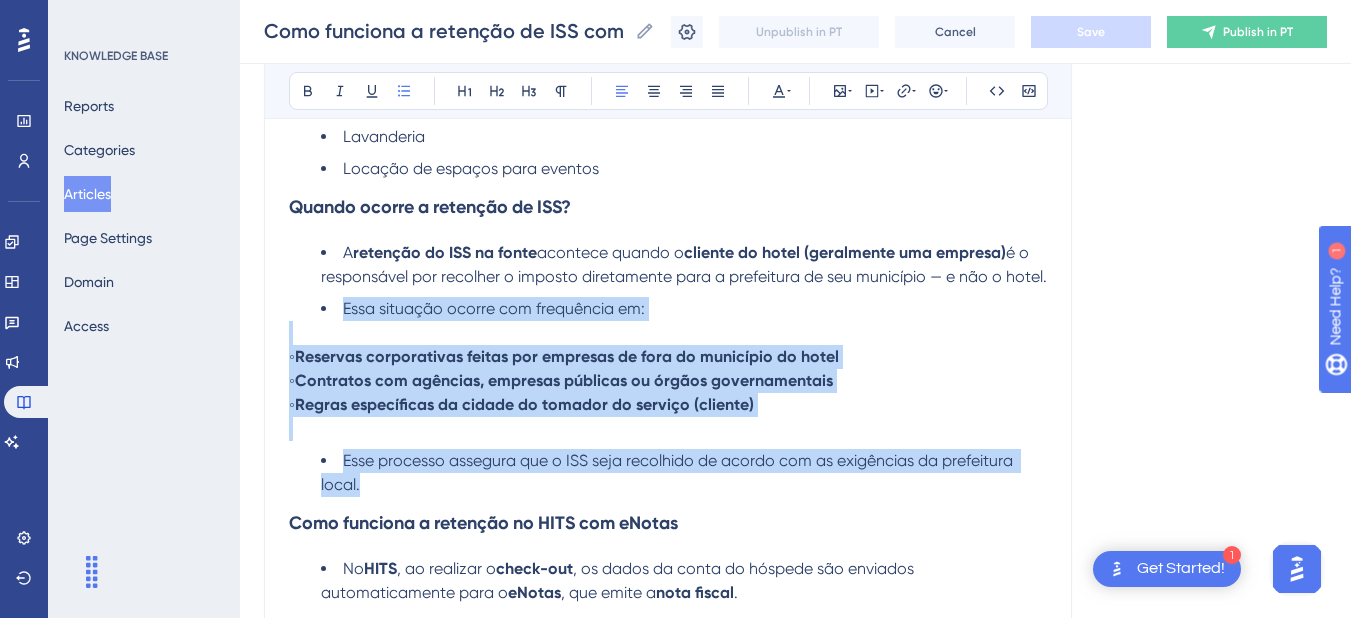 drag, startPoint x: 325, startPoint y: 415, endPoint x: 301, endPoint y: 297, distance: 120.41595 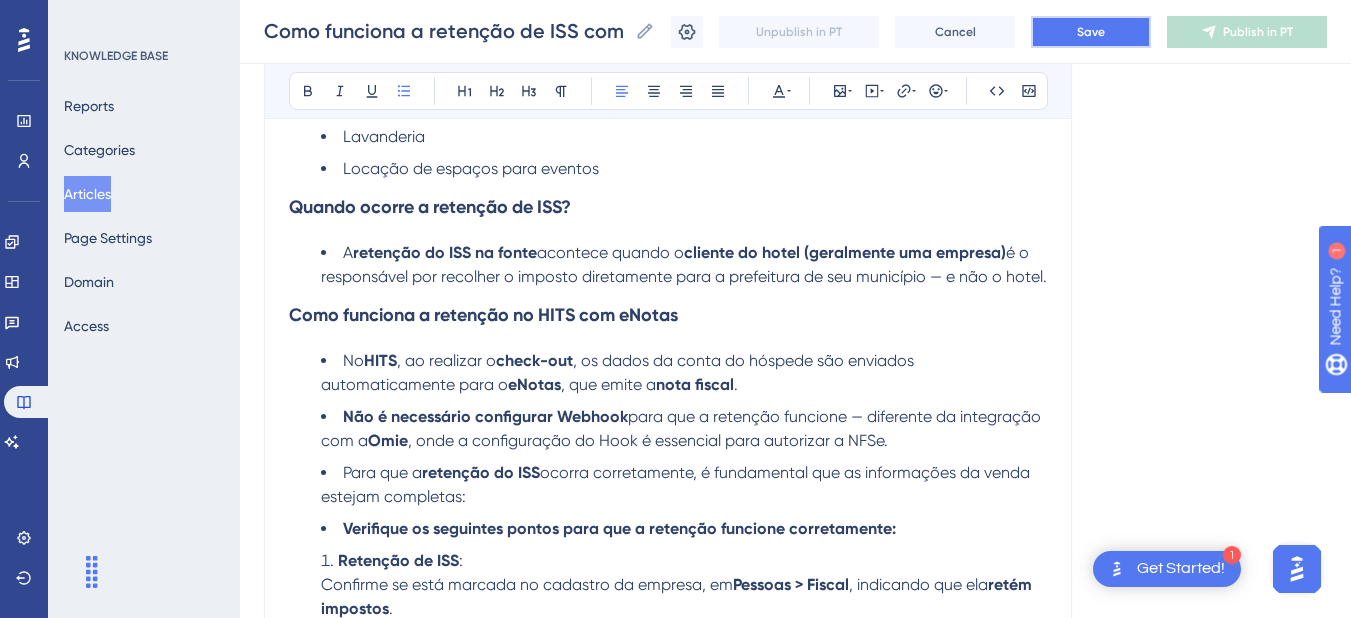 click on "Save" at bounding box center (1091, 32) 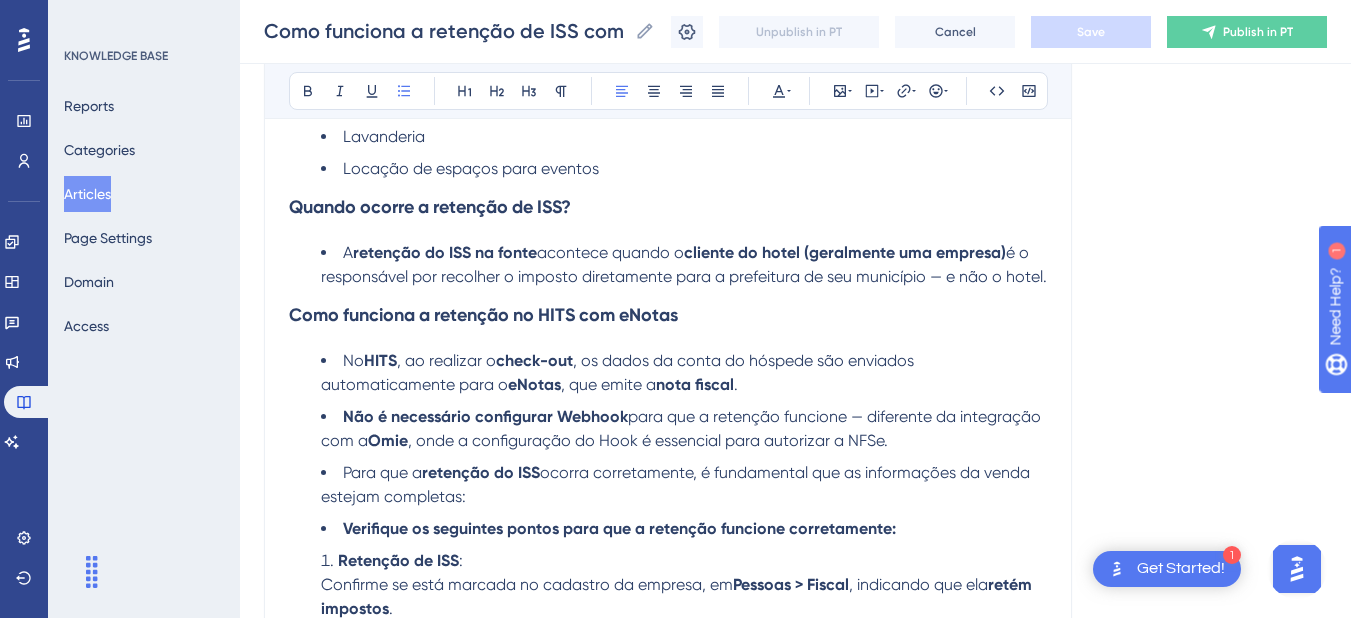 scroll, scrollTop: 800, scrollLeft: 0, axis: vertical 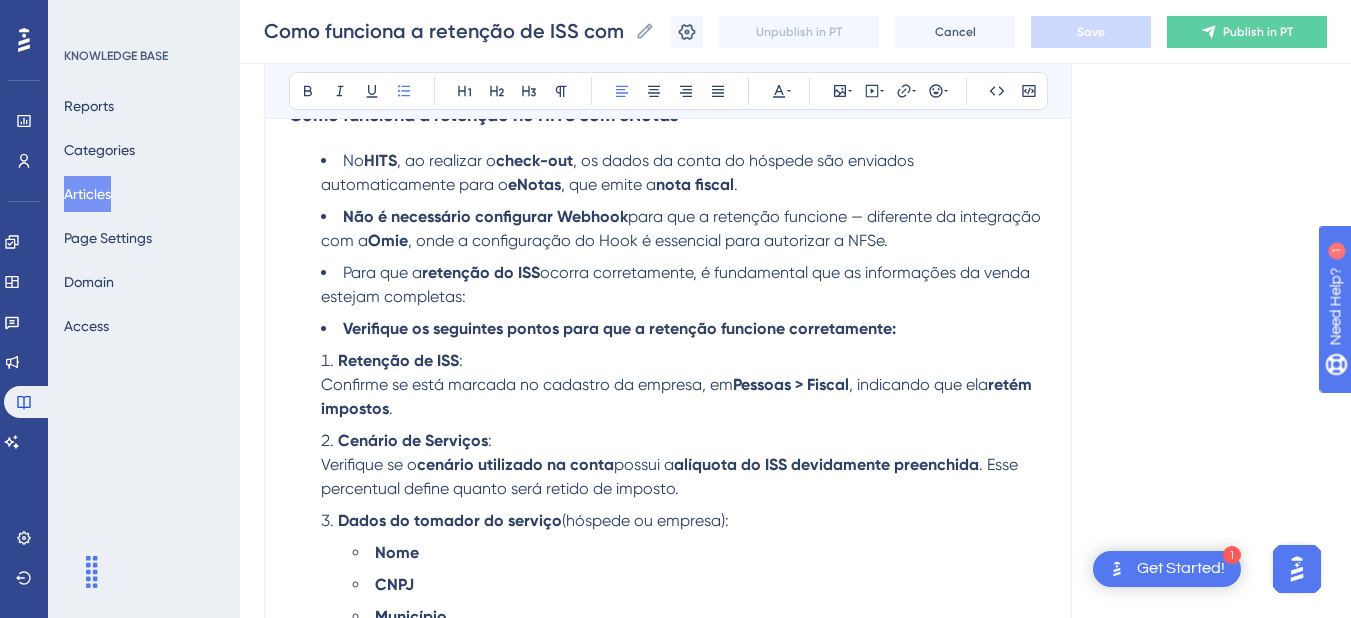 click on "para que a retenção funcione — diferente da integração com a" at bounding box center [683, 228] 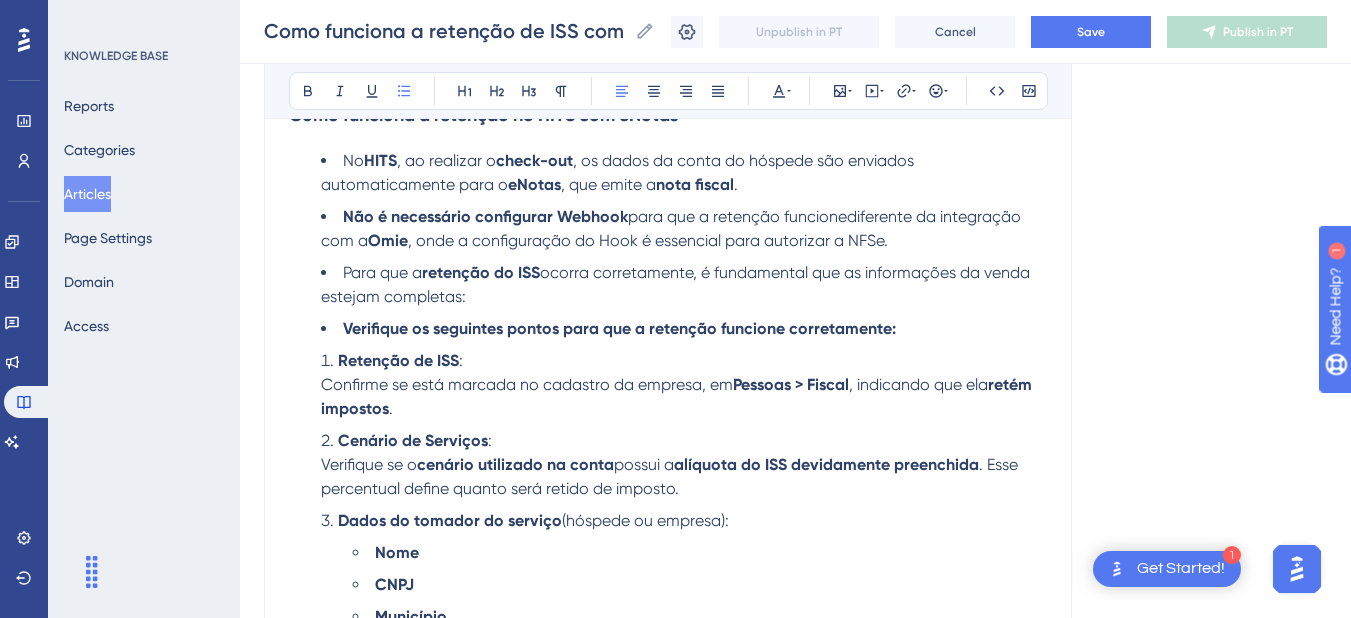 type 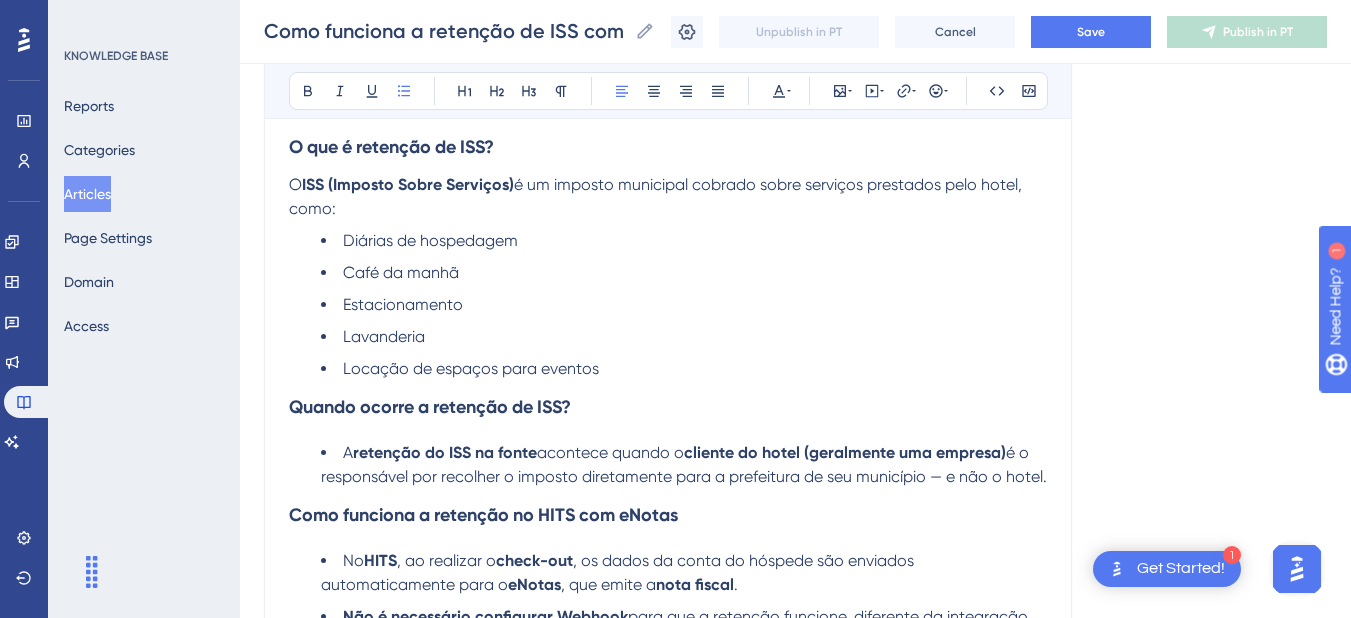 scroll, scrollTop: 600, scrollLeft: 0, axis: vertical 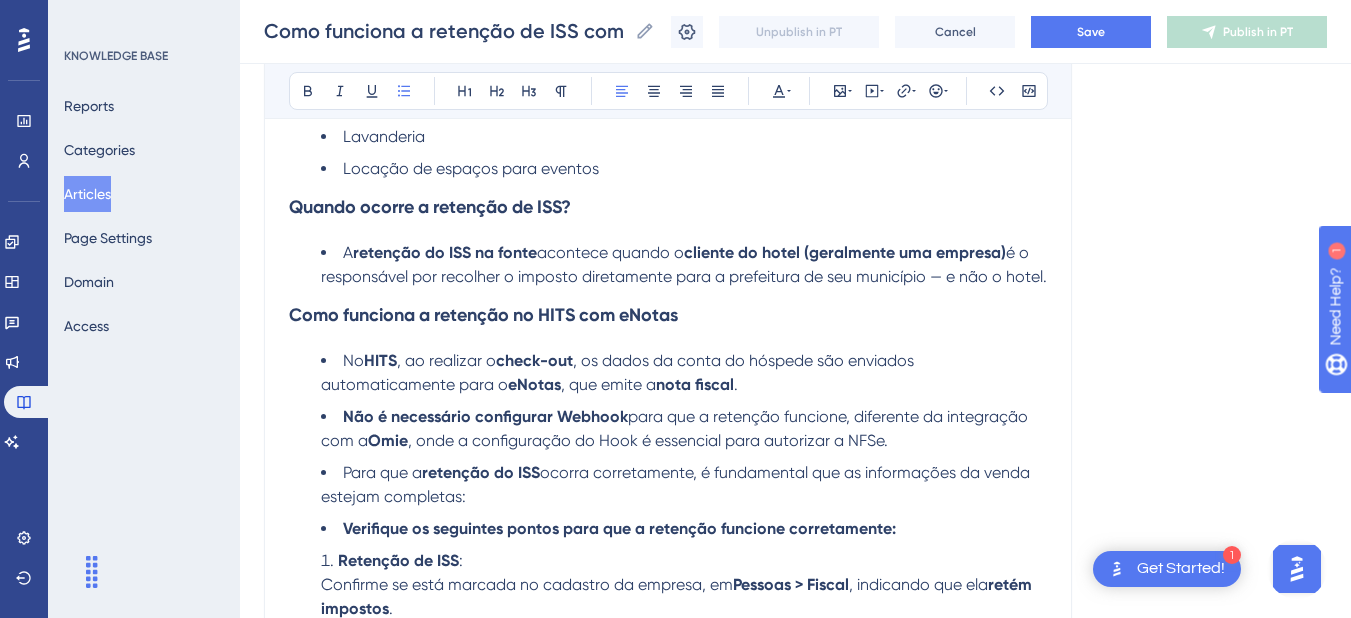 click on "é o responsável por recolher o imposto diretamente para a prefeitura de seu município — e não o hotel." at bounding box center (684, 264) 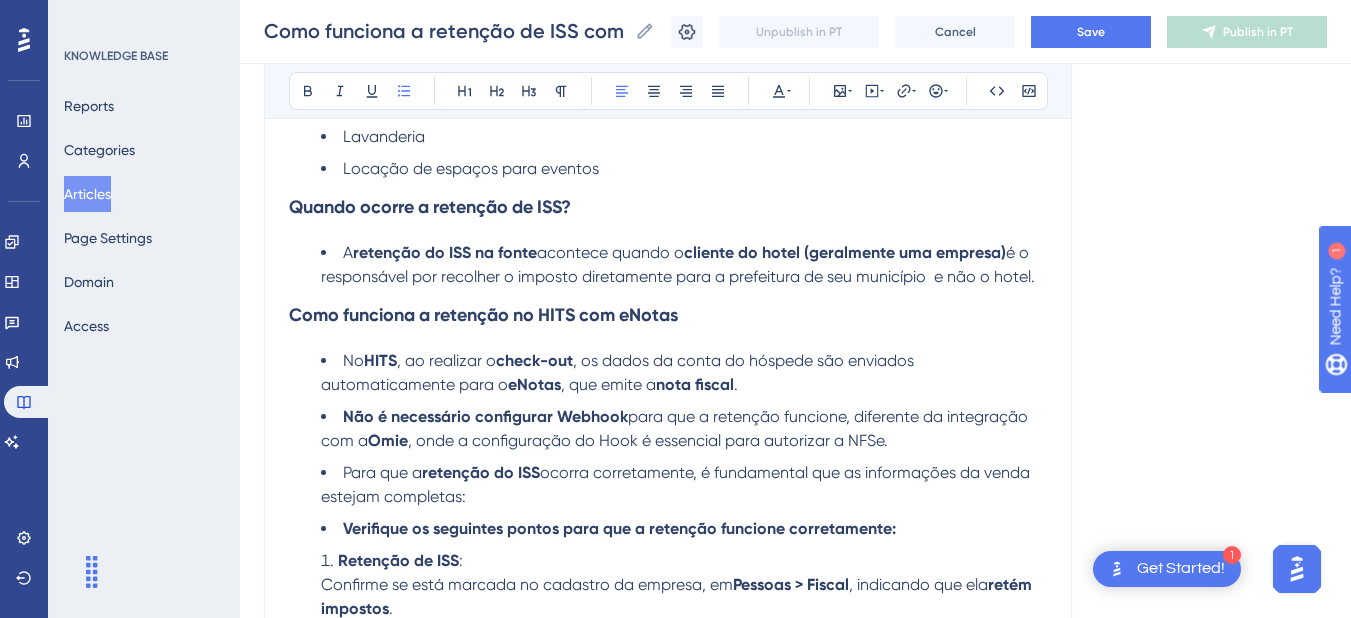 click on "é o responsável por recolher o imposto diretamente para a prefeitura de seu município  e não o hotel." at bounding box center [678, 264] 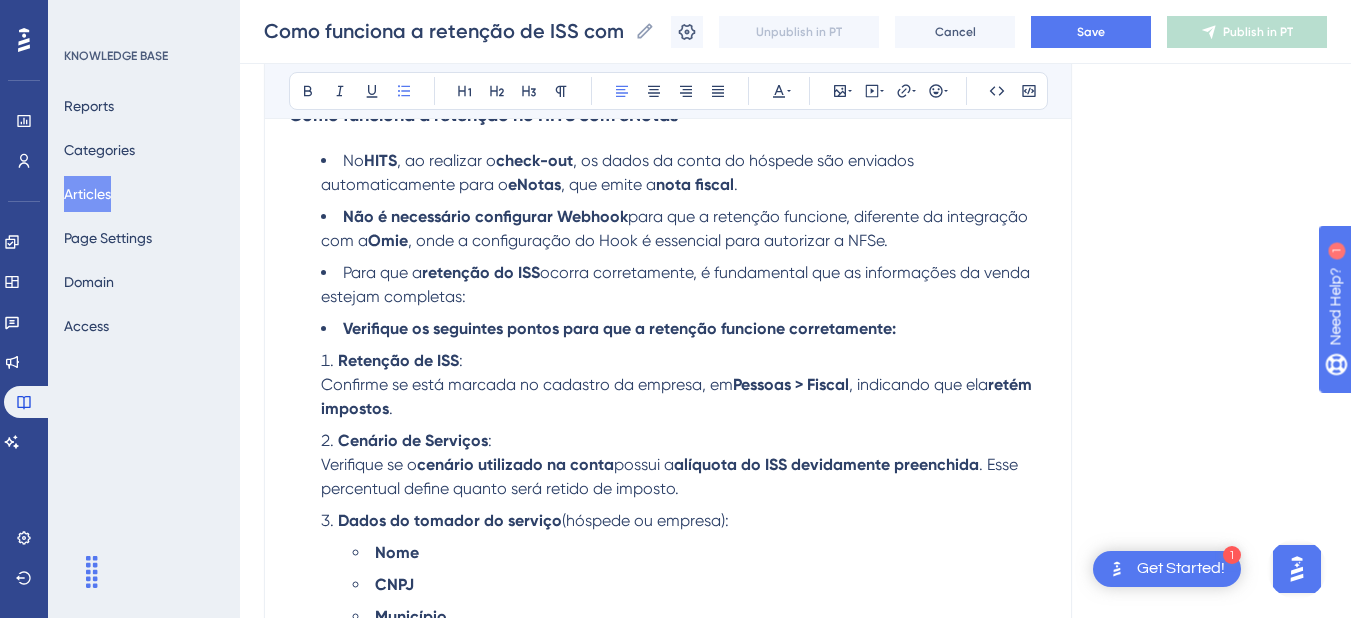 scroll, scrollTop: 1000, scrollLeft: 0, axis: vertical 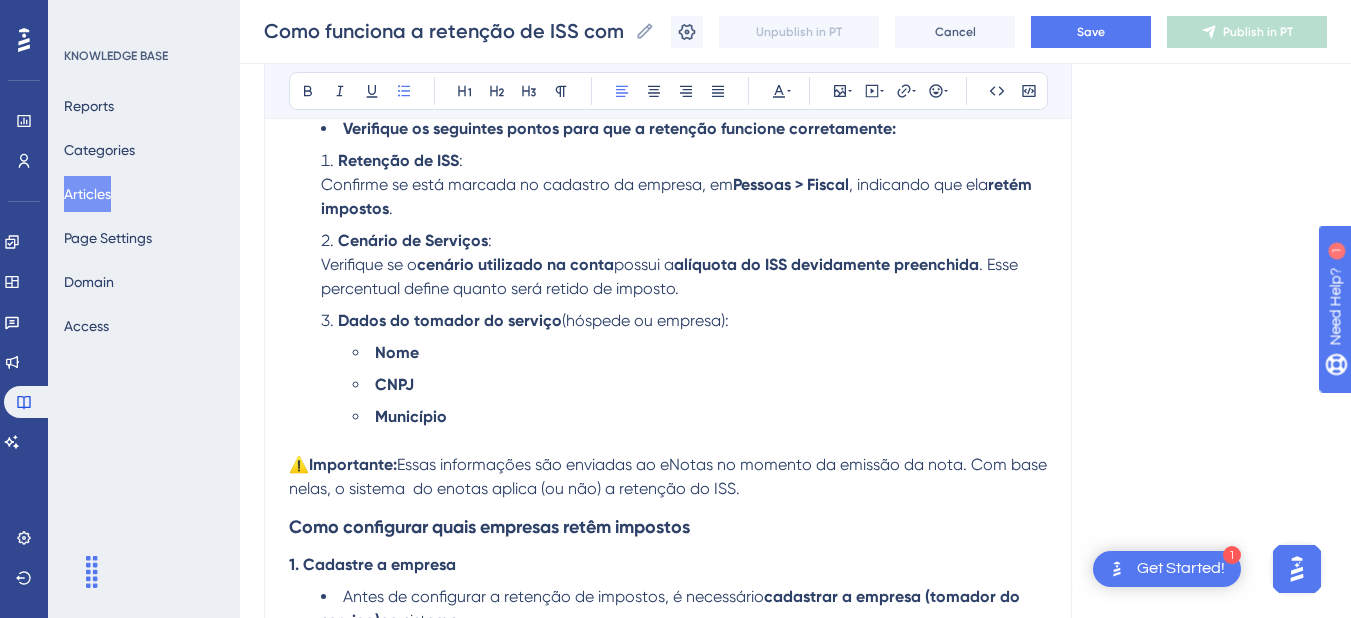 click on "Retenção de ISS : Confirme se está marcada no cadastro da empresa, em  [GEOGRAPHIC_DATA] > Fiscal , indicando que ela  retém impostos ." at bounding box center (684, 185) 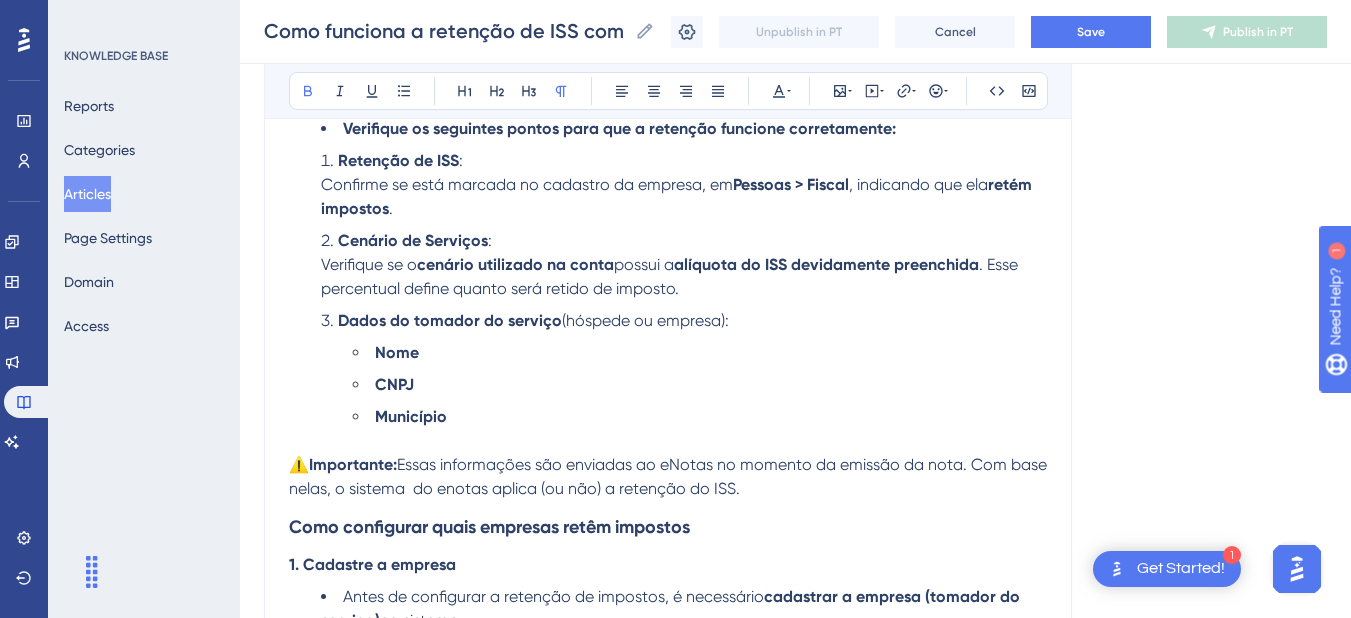 click at bounding box center [668, 441] 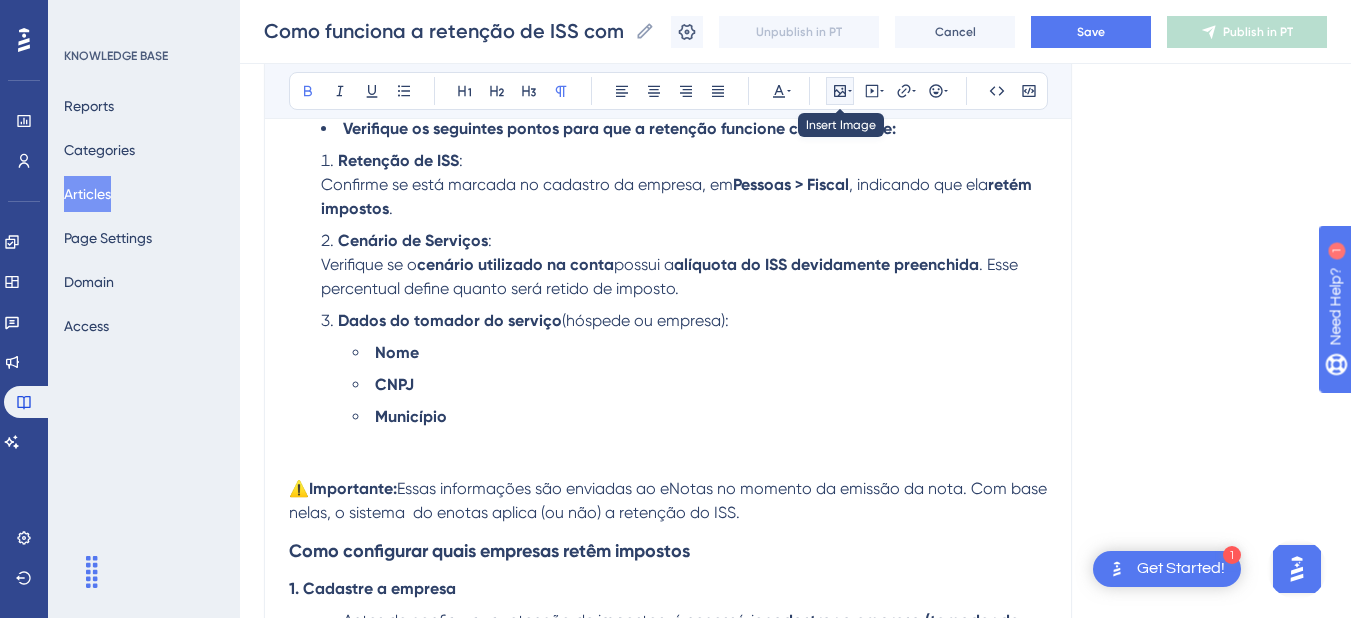 click 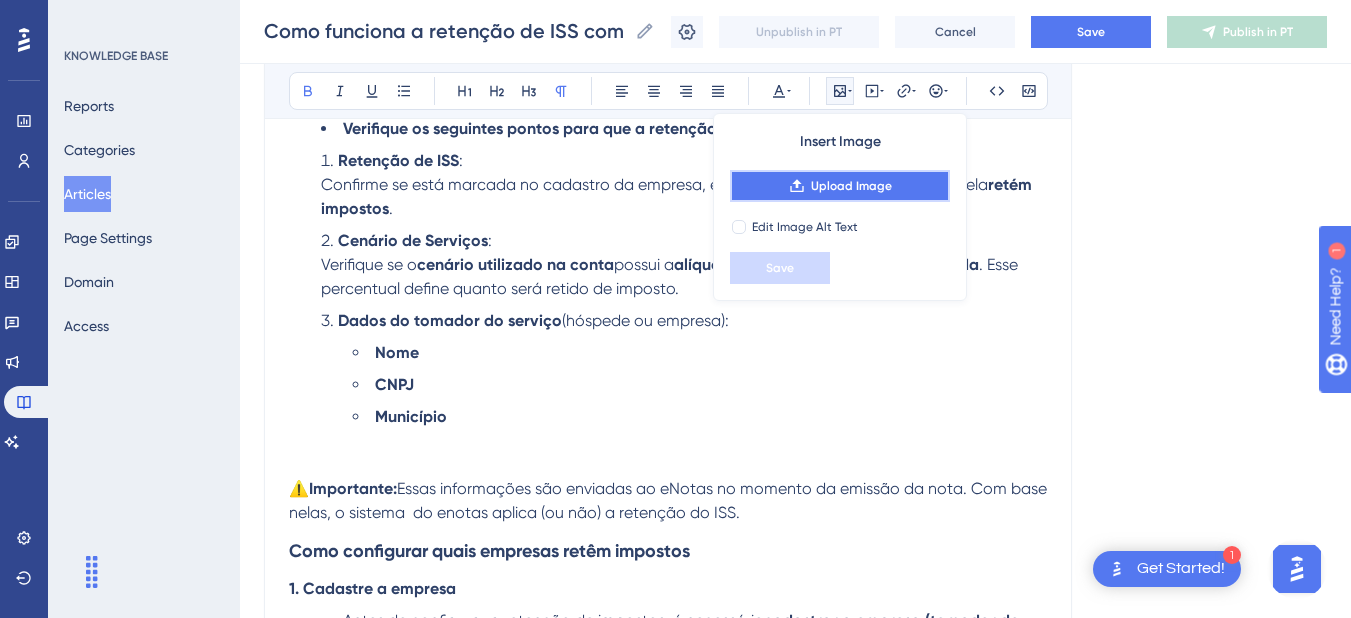 click on "Upload Image" at bounding box center [851, 186] 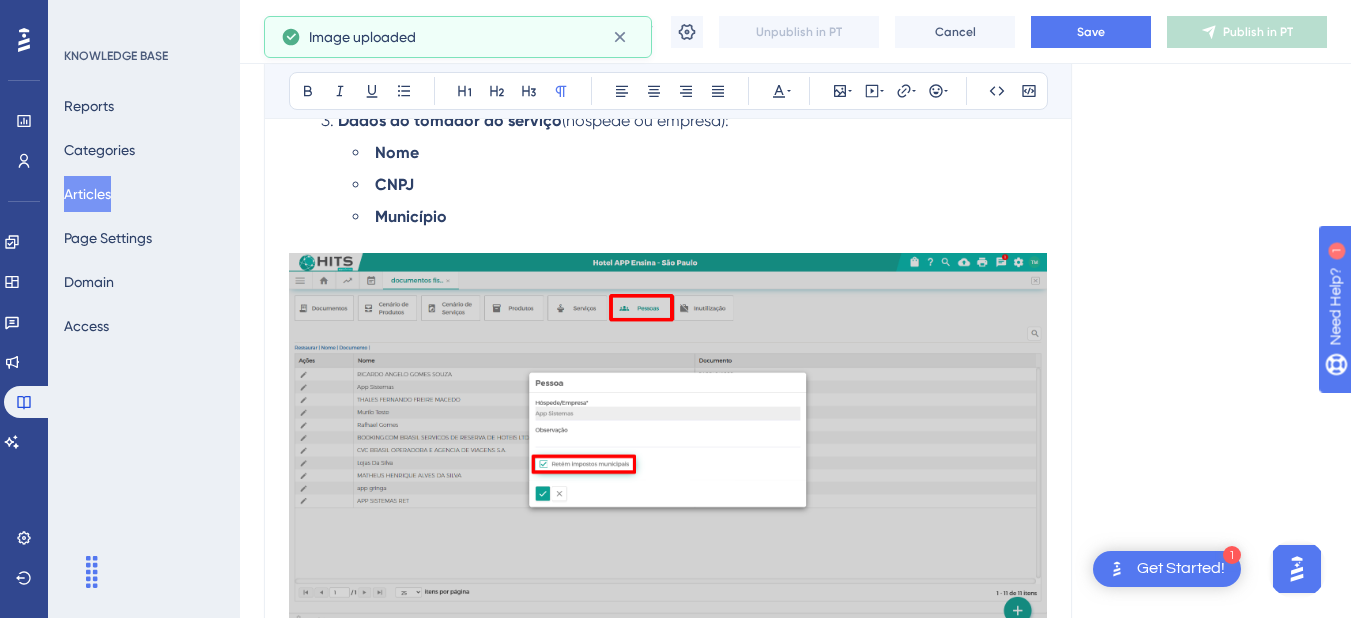 scroll, scrollTop: 1600, scrollLeft: 0, axis: vertical 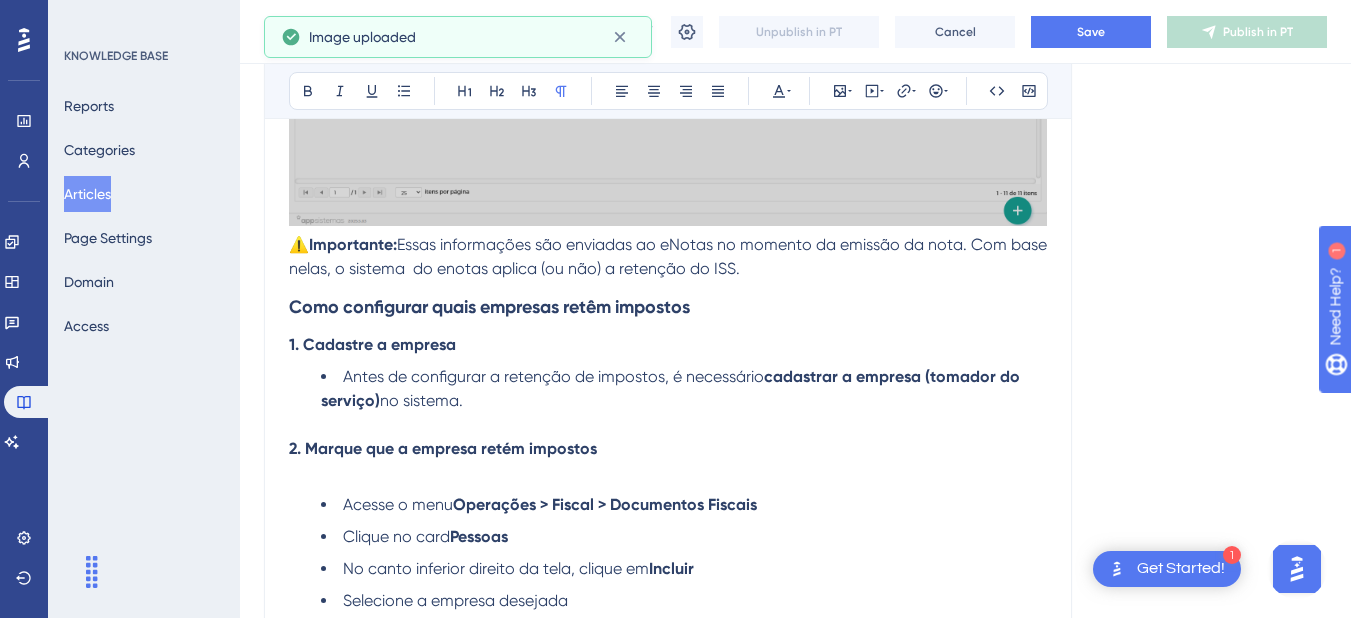 click on "⚠️Importante:" at bounding box center (343, 244) 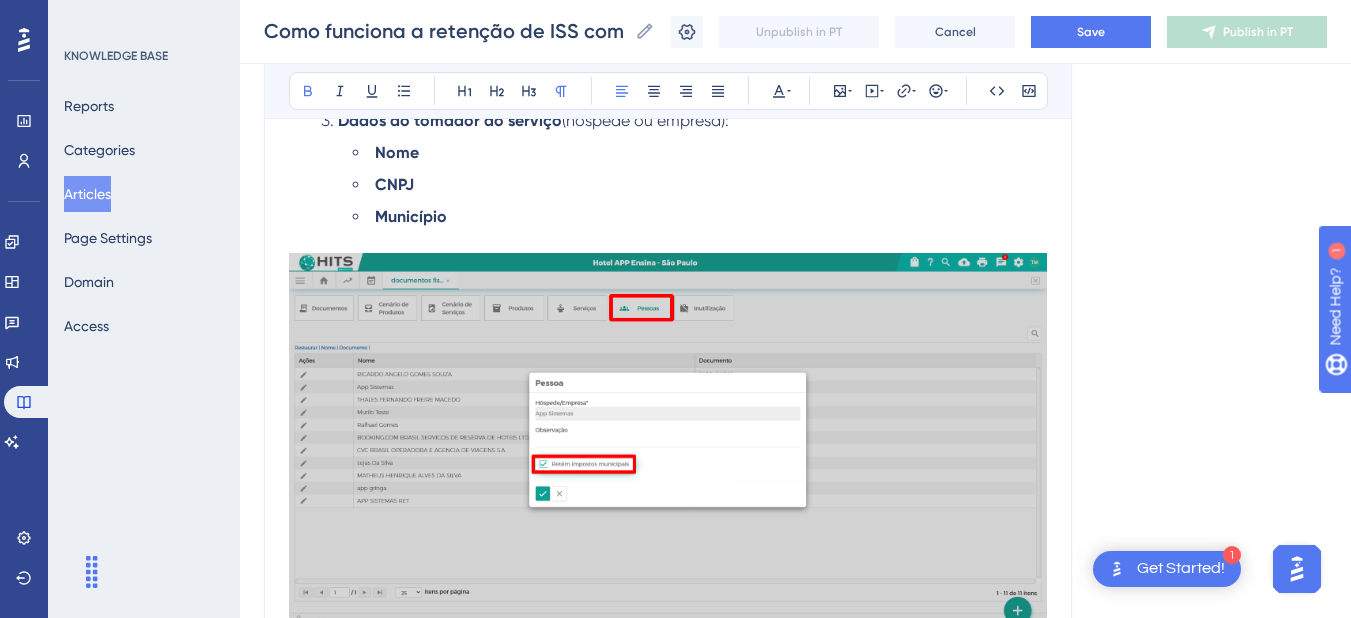 scroll, scrollTop: 1000, scrollLeft: 0, axis: vertical 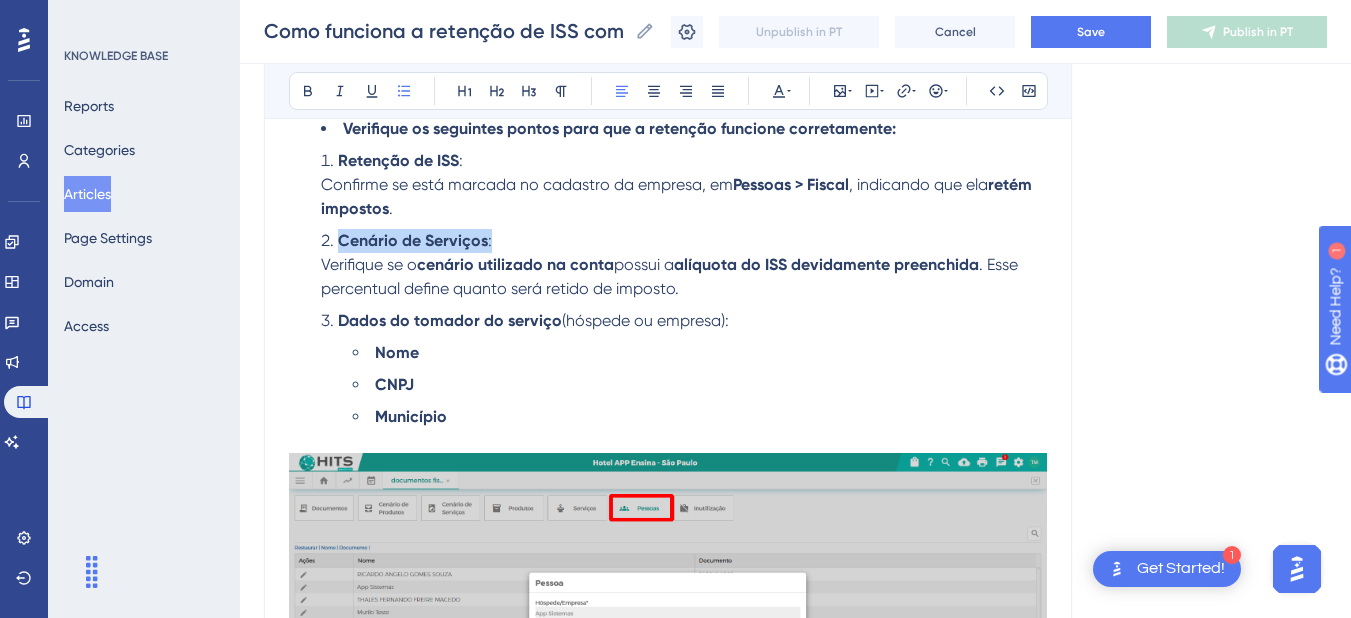 drag, startPoint x: 498, startPoint y: 244, endPoint x: 332, endPoint y: 245, distance: 166.003 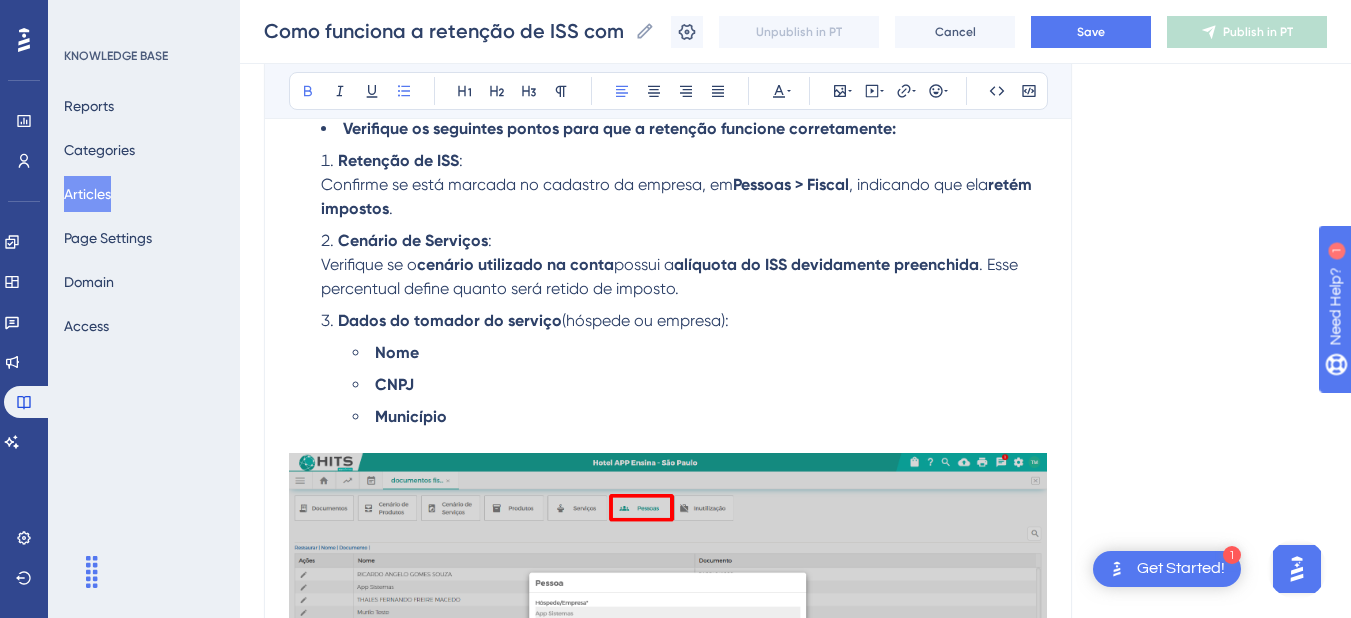 scroll, scrollTop: 1200, scrollLeft: 0, axis: vertical 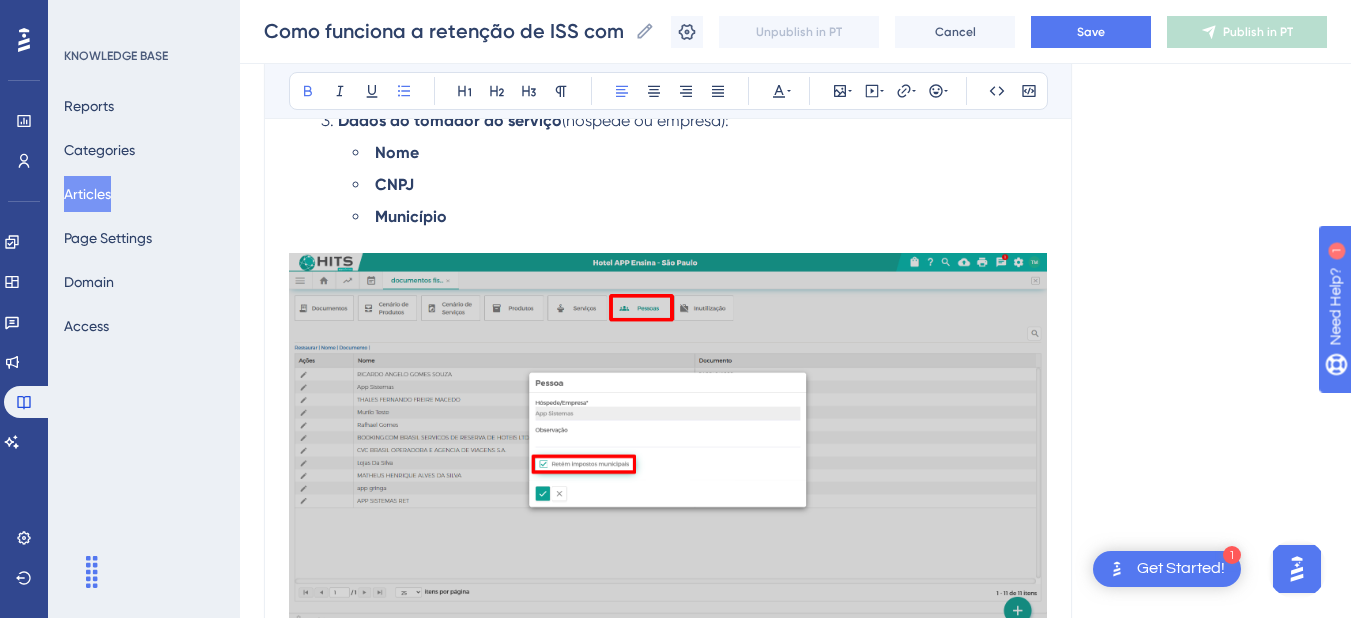click at bounding box center (668, 439) 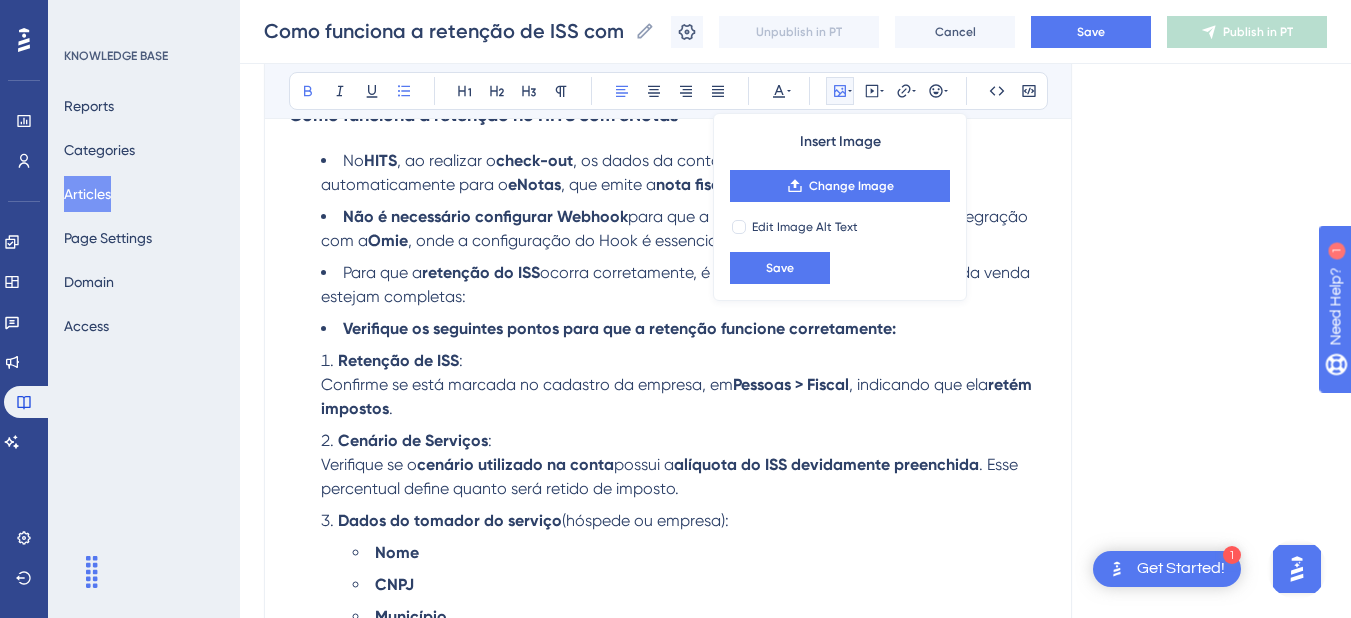 scroll, scrollTop: 1200, scrollLeft: 0, axis: vertical 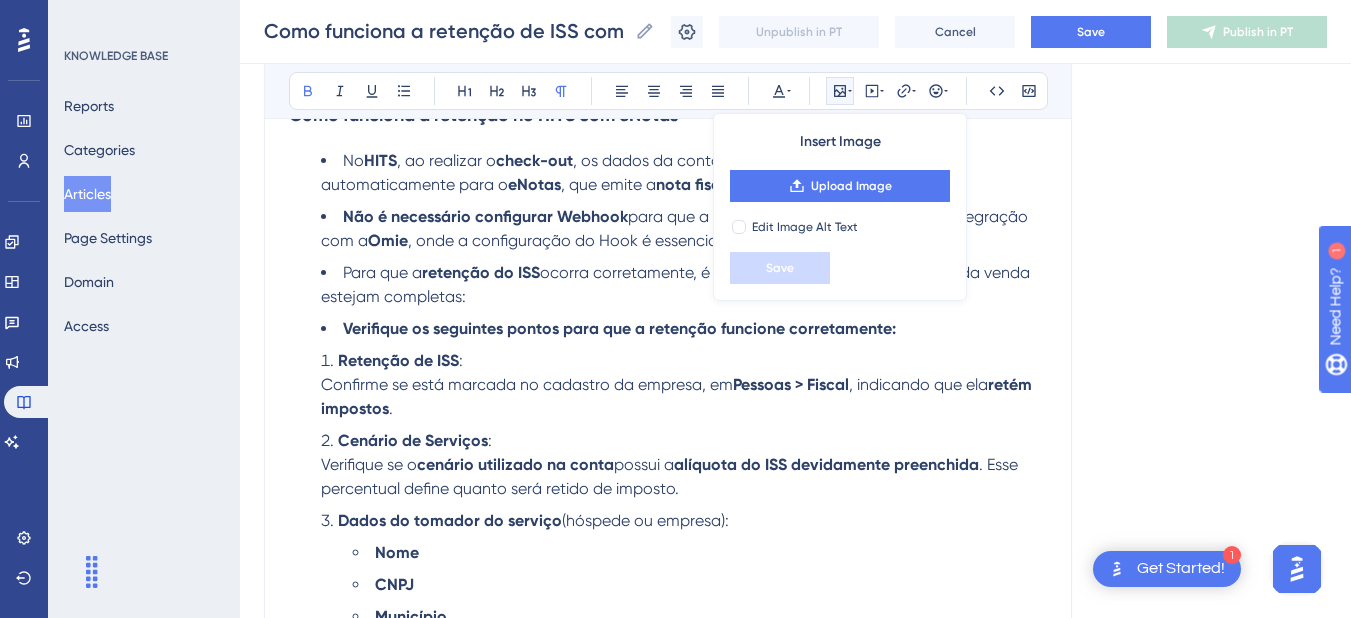 click on "Retenção de ISS : Confirme se está marcada no cadastro da empresa, em  [GEOGRAPHIC_DATA] > Fiscal , indicando que ela  retém impostos ." at bounding box center (684, 385) 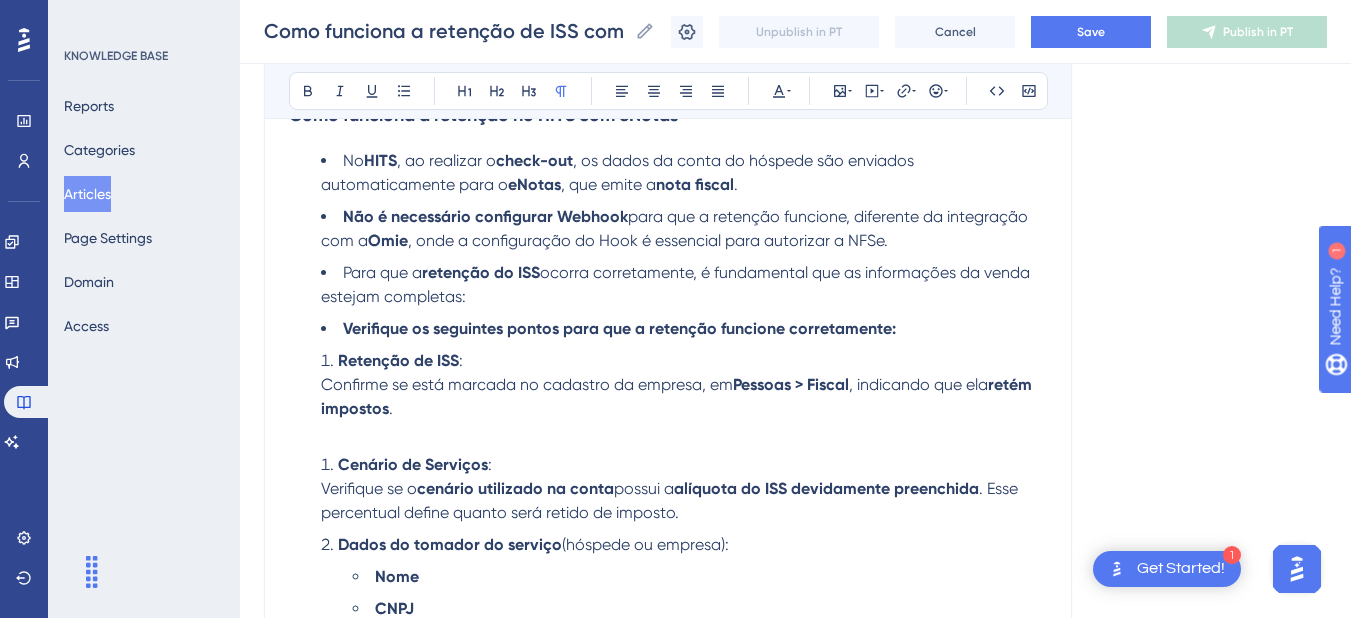 click on "Retenção de ISS : Confirme se está marcada no cadastro da empresa, em  [GEOGRAPHIC_DATA] > Fiscal , indicando que ela  retém impostos ." at bounding box center [684, 385] 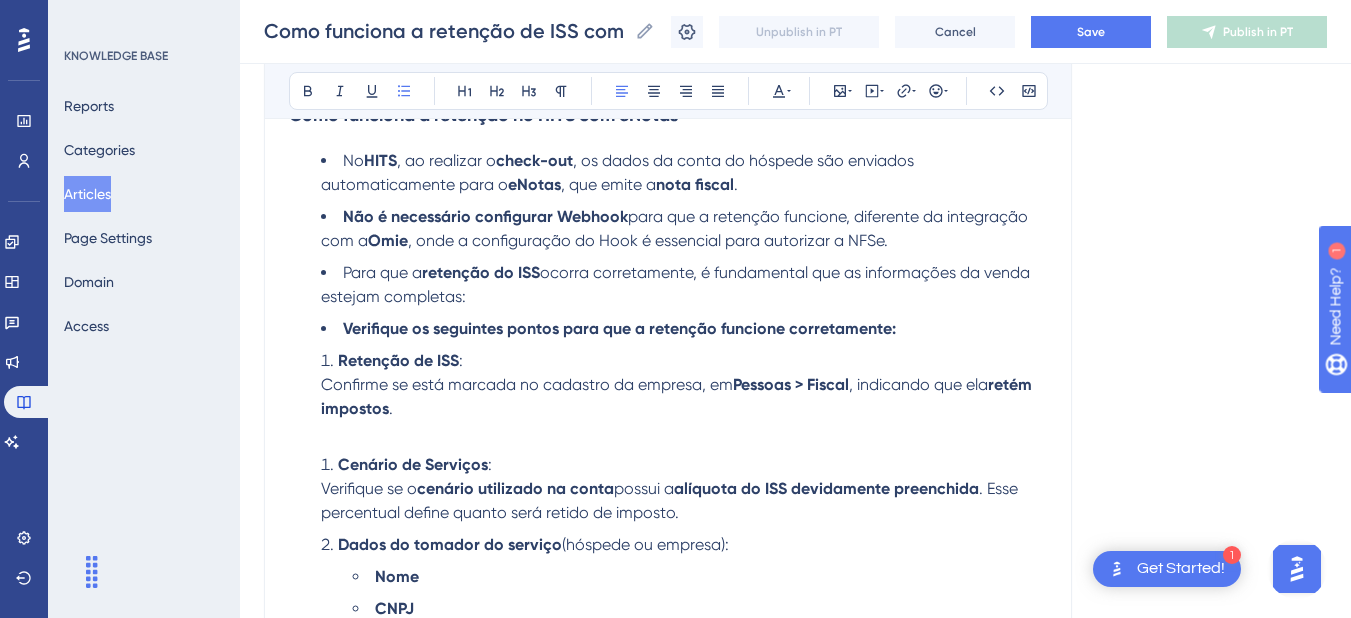 click at bounding box center (668, 433) 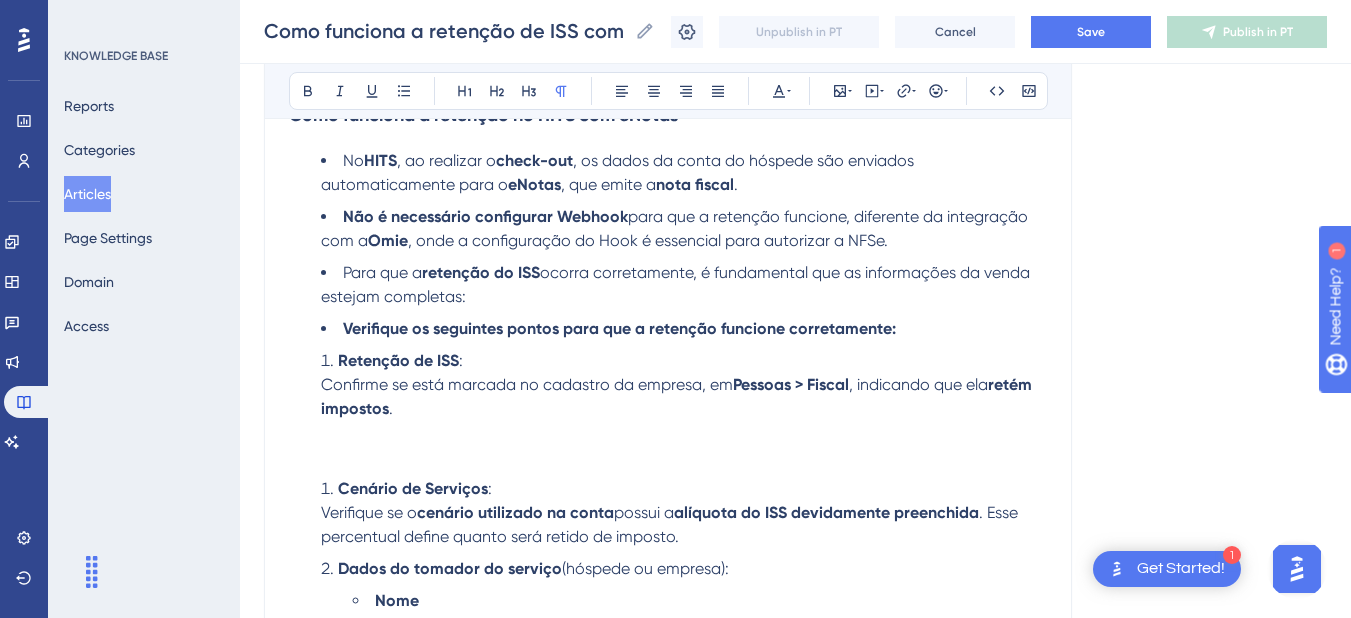 click at bounding box center [668, 457] 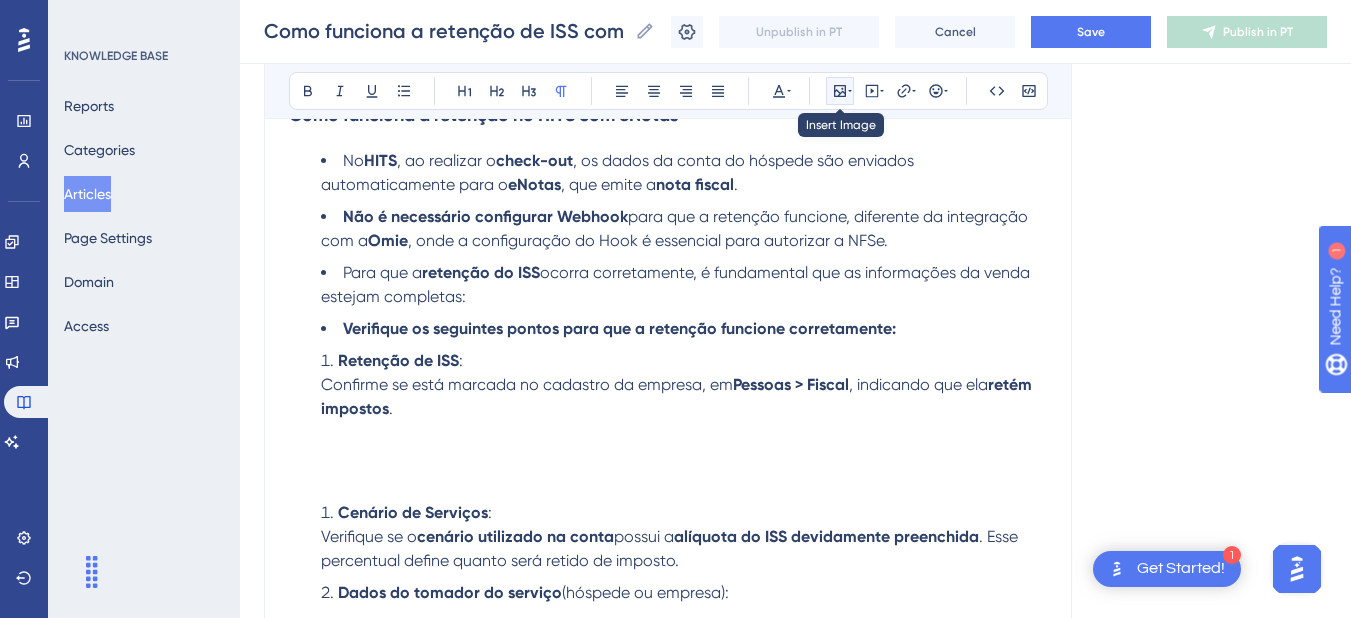 click at bounding box center (840, 91) 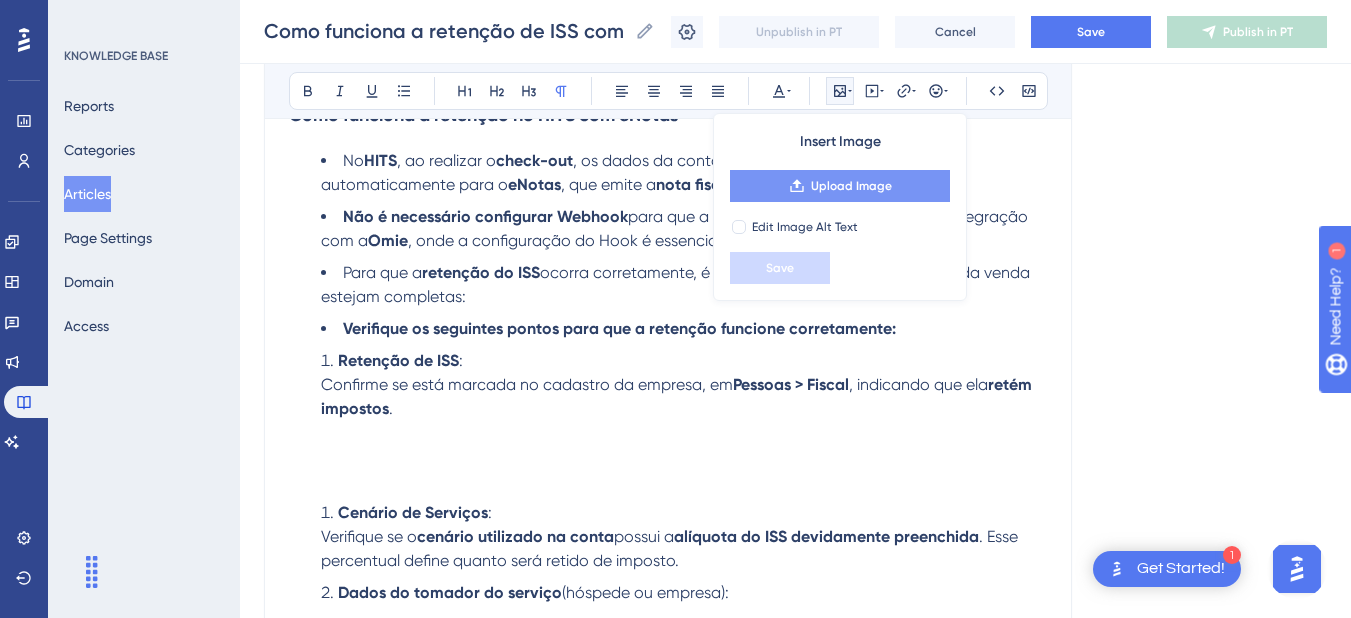 click on "Upload Image" at bounding box center (851, 186) 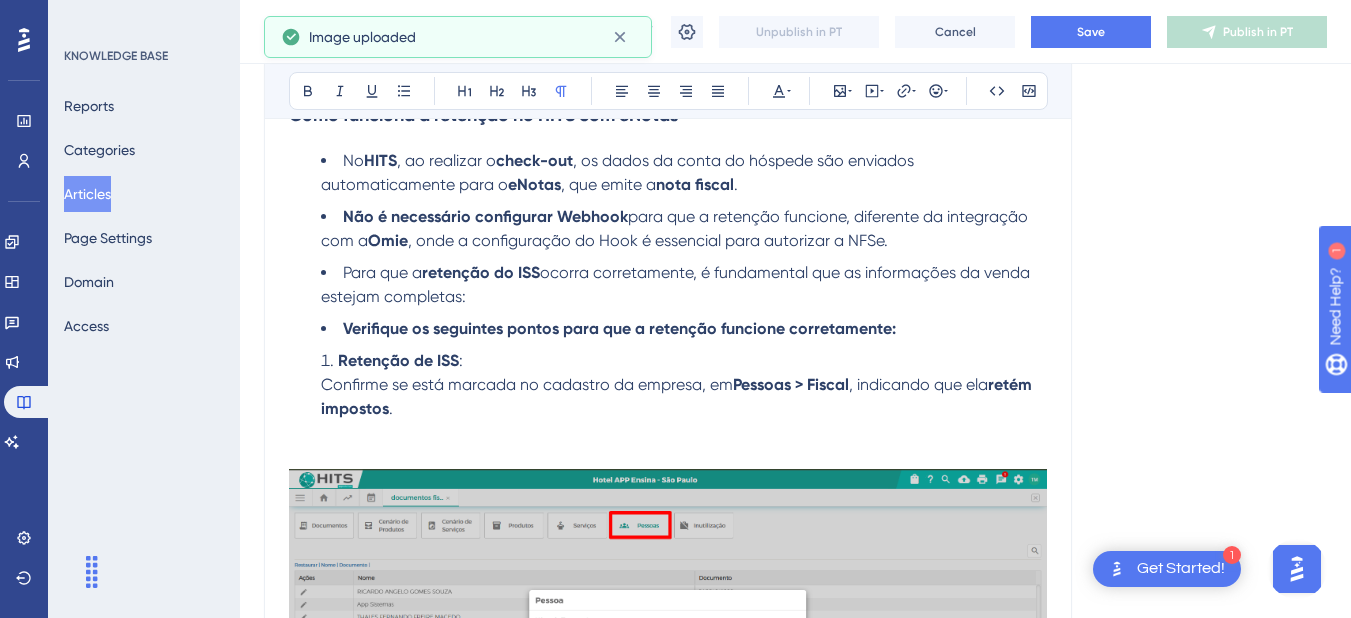click at bounding box center (668, 457) 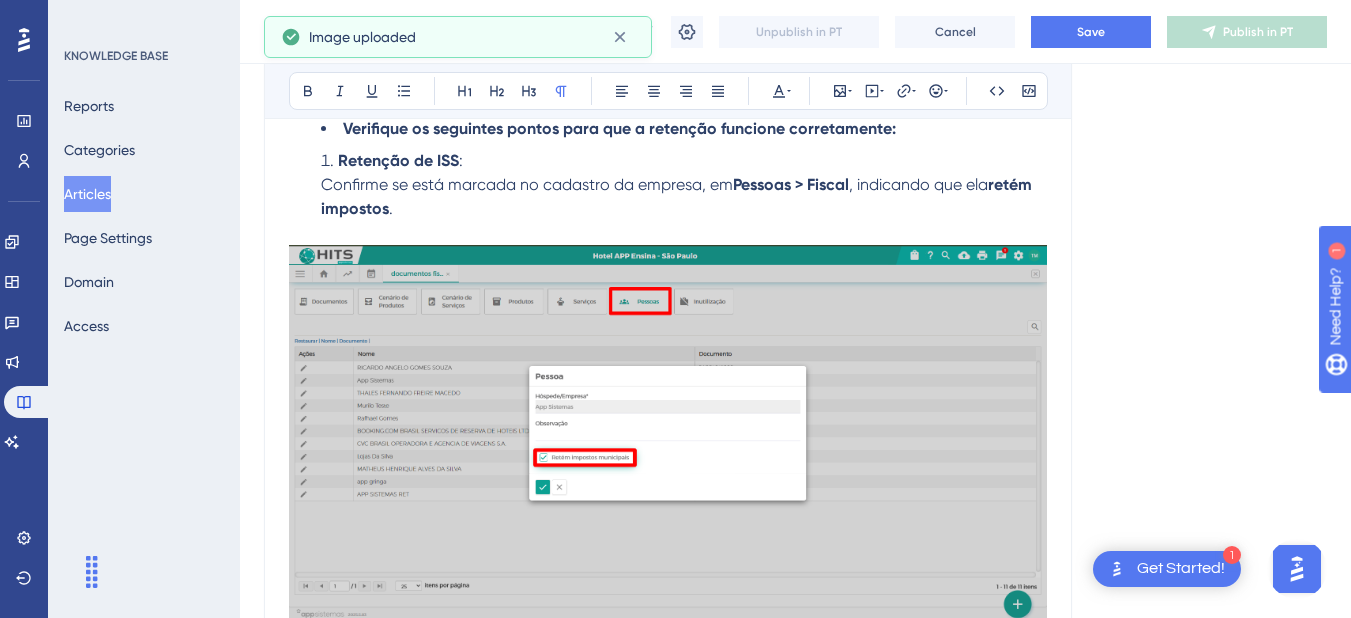 scroll, scrollTop: 1200, scrollLeft: 0, axis: vertical 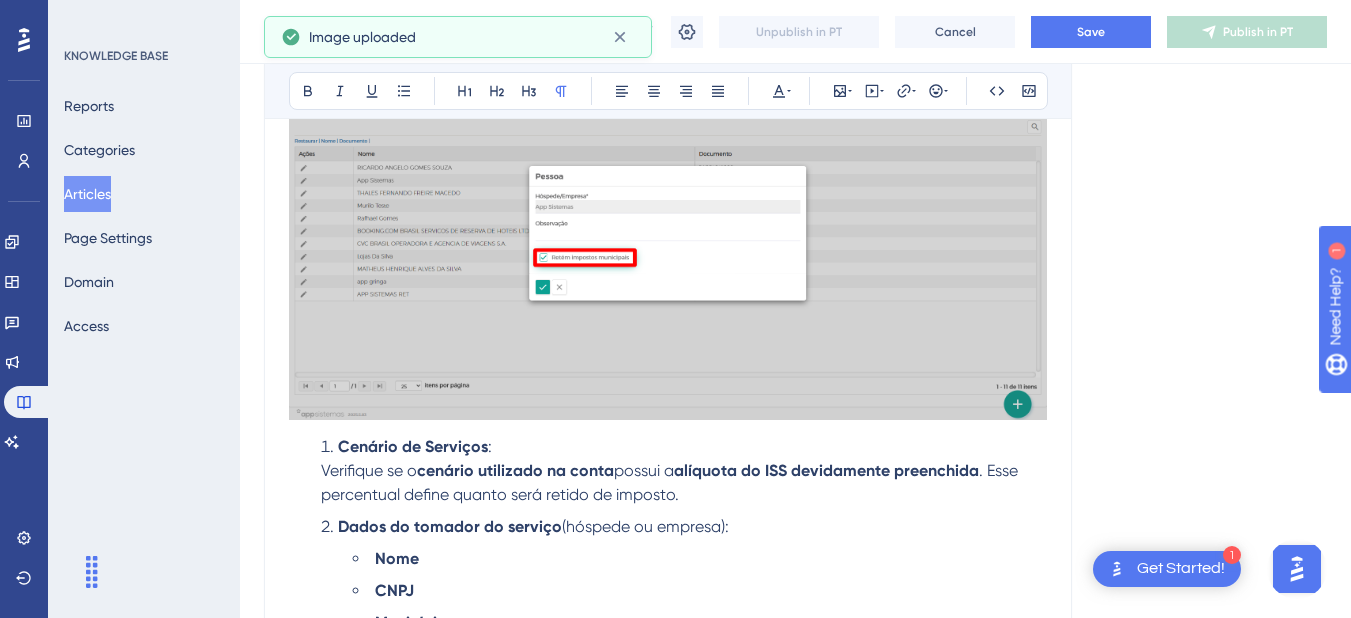 click on "Cenário de Serviços" at bounding box center [413, 446] 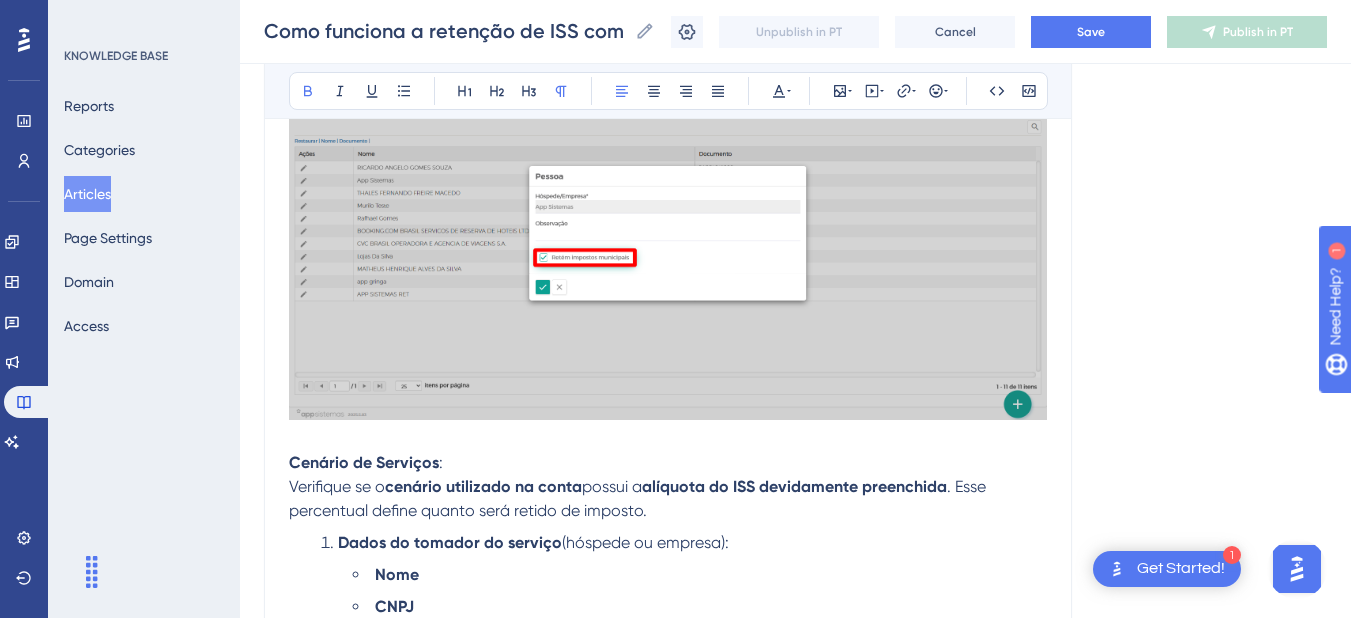 scroll, scrollTop: 1000, scrollLeft: 0, axis: vertical 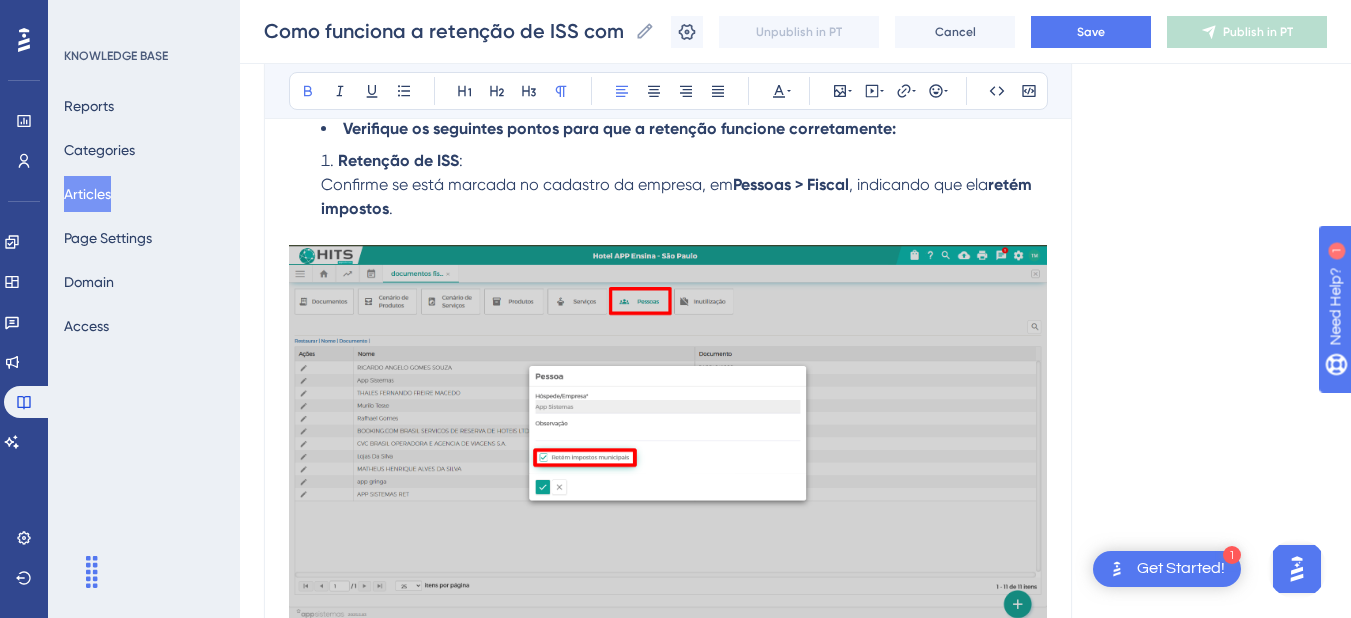 click on "Retenção de ISS : Confirme se está marcada no cadastro da empresa, em  [GEOGRAPHIC_DATA] > Fiscal , indicando que ela  retém impostos ." at bounding box center [684, 185] 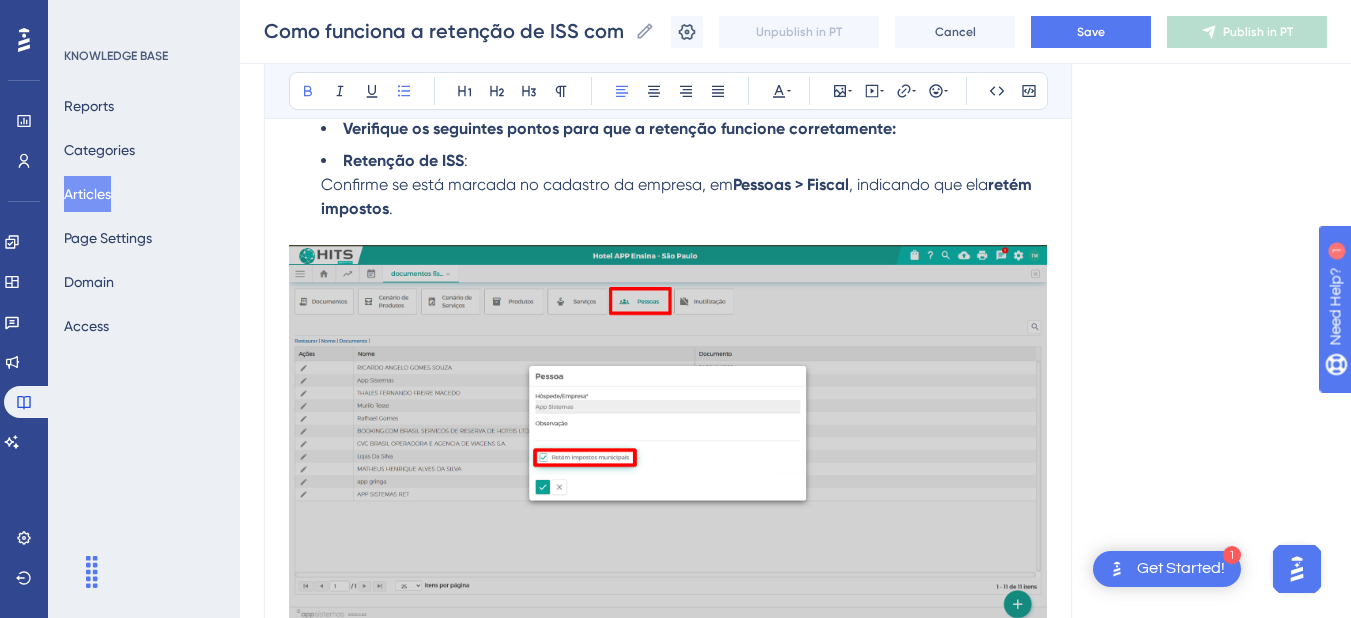 scroll, scrollTop: 800, scrollLeft: 0, axis: vertical 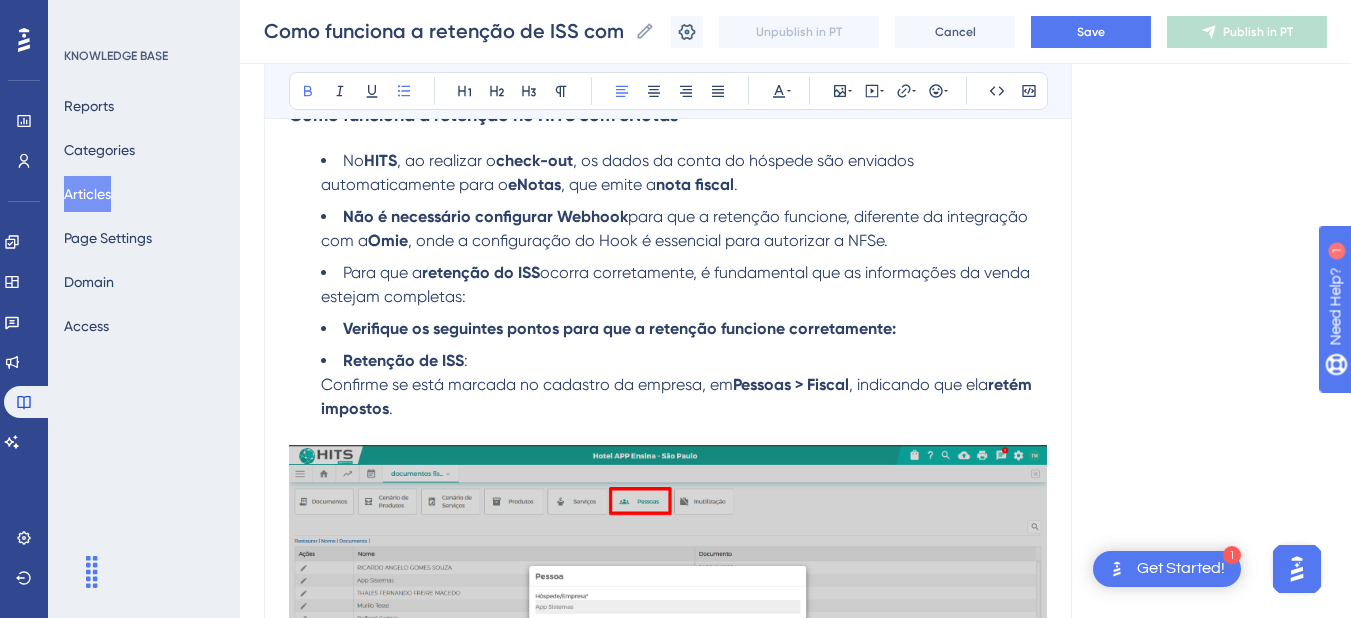 click on "Verifique os seguintes pontos para que a retenção funcione corretamente:" at bounding box center (684, 329) 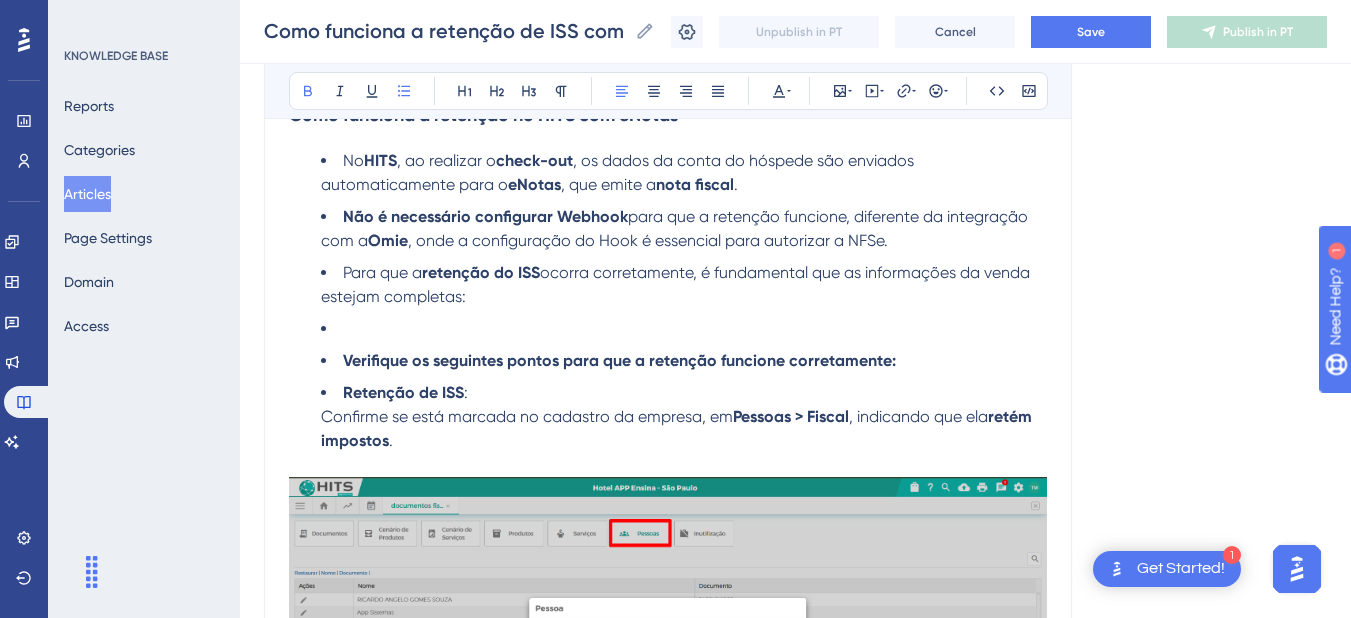 click at bounding box center (684, 329) 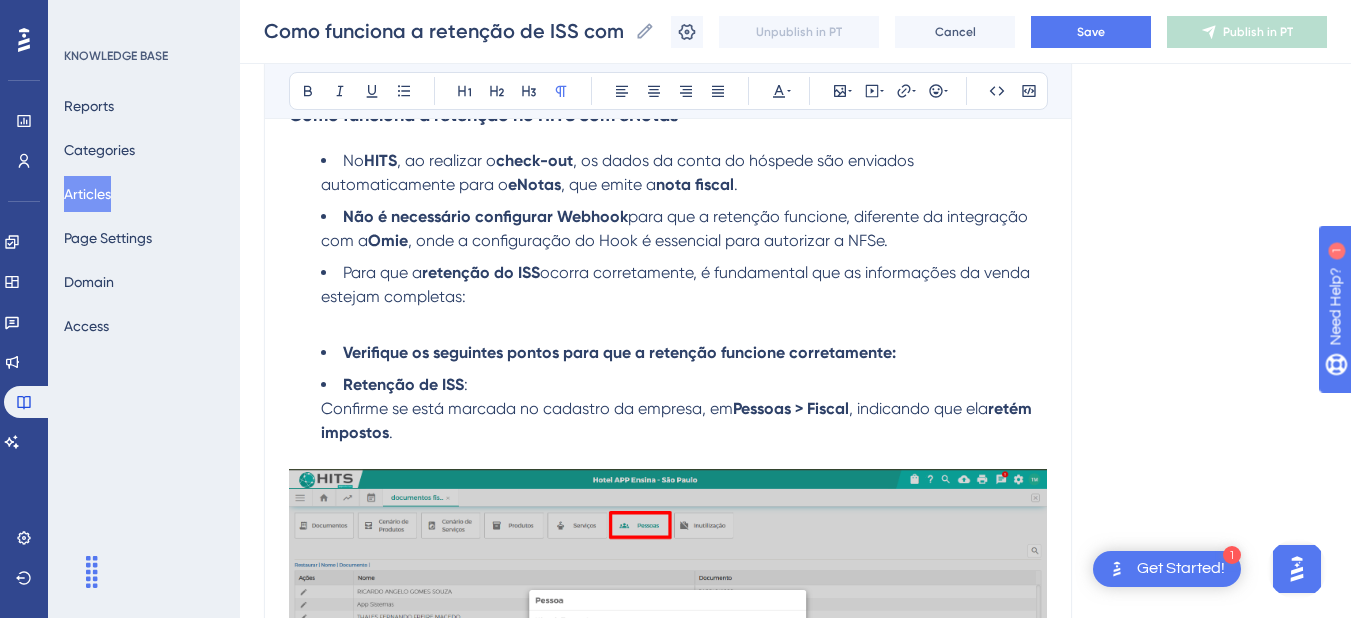 click on "Verifique os seguintes pontos para que a retenção funcione corretamente:" at bounding box center (684, 353) 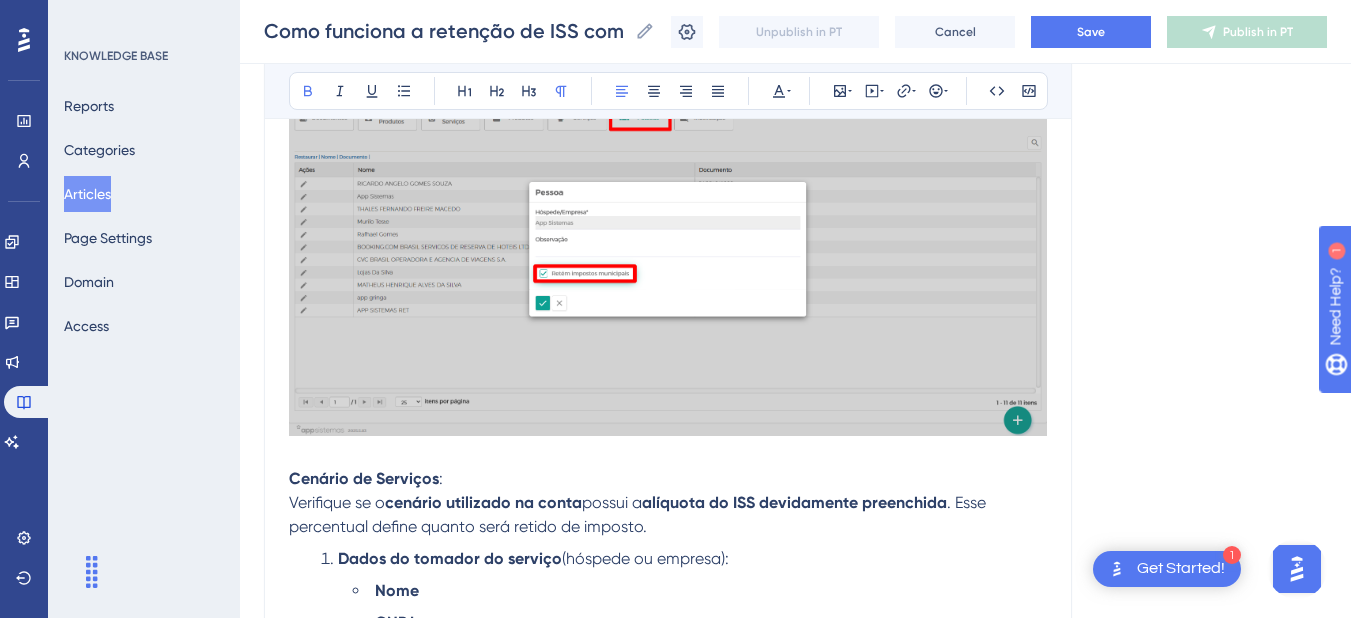 scroll, scrollTop: 1400, scrollLeft: 0, axis: vertical 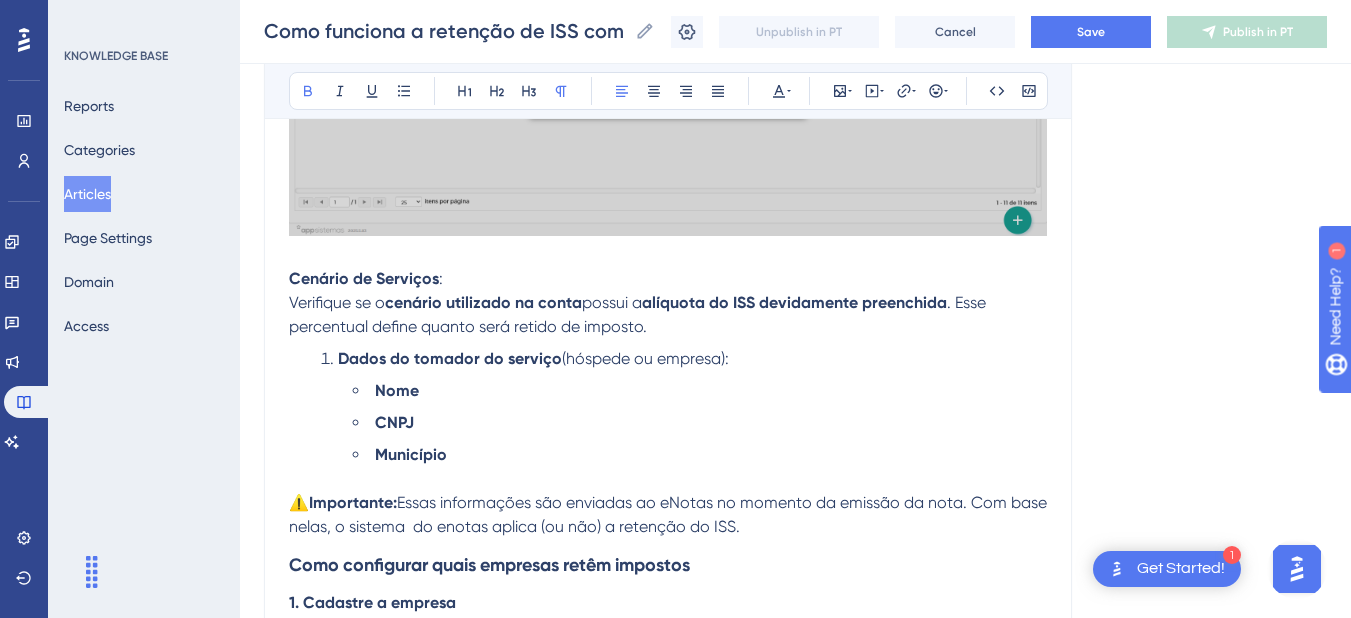 click on "Cenário de Serviços : Verifique se o  cenário utilizado na conta  possui a  alíquota do ISS devidamente preenchida . Esse percentual define quanto será retido de imposto." at bounding box center [668, 303] 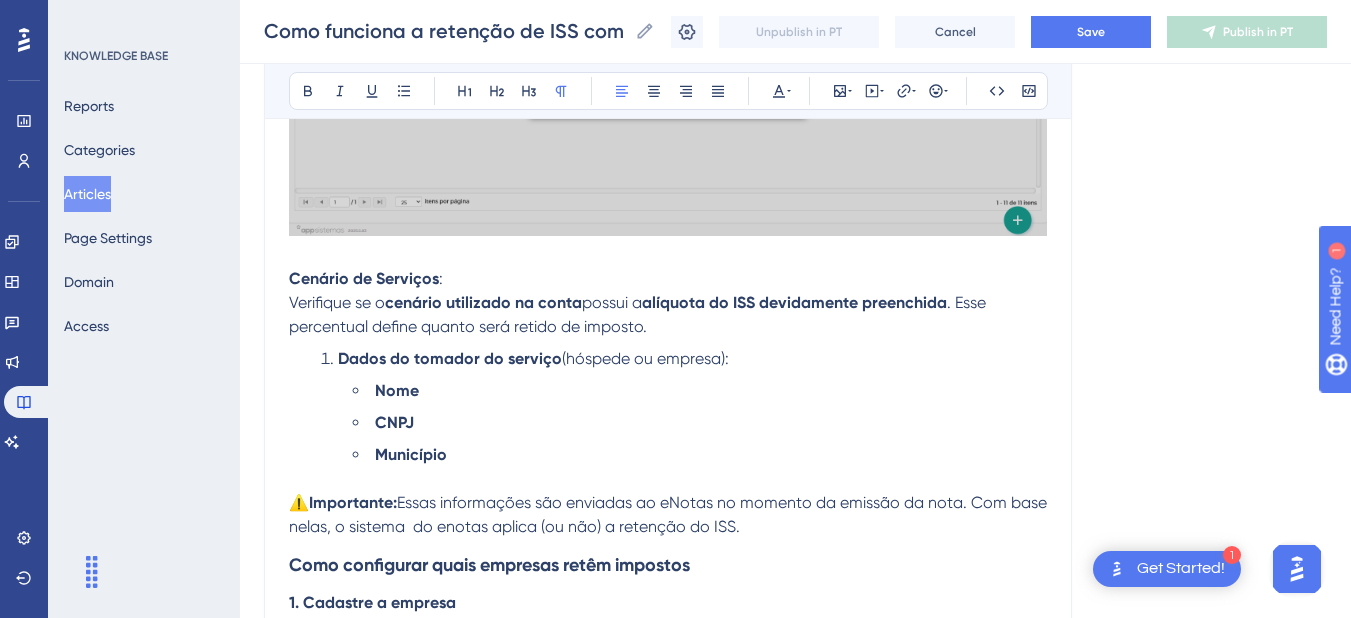 click on "Cenário de Serviços : Verifique se o  cenário utilizado na conta  possui a  alíquota do ISS devidamente preenchida . Esse percentual define quanto será retido de imposto." at bounding box center [668, 303] 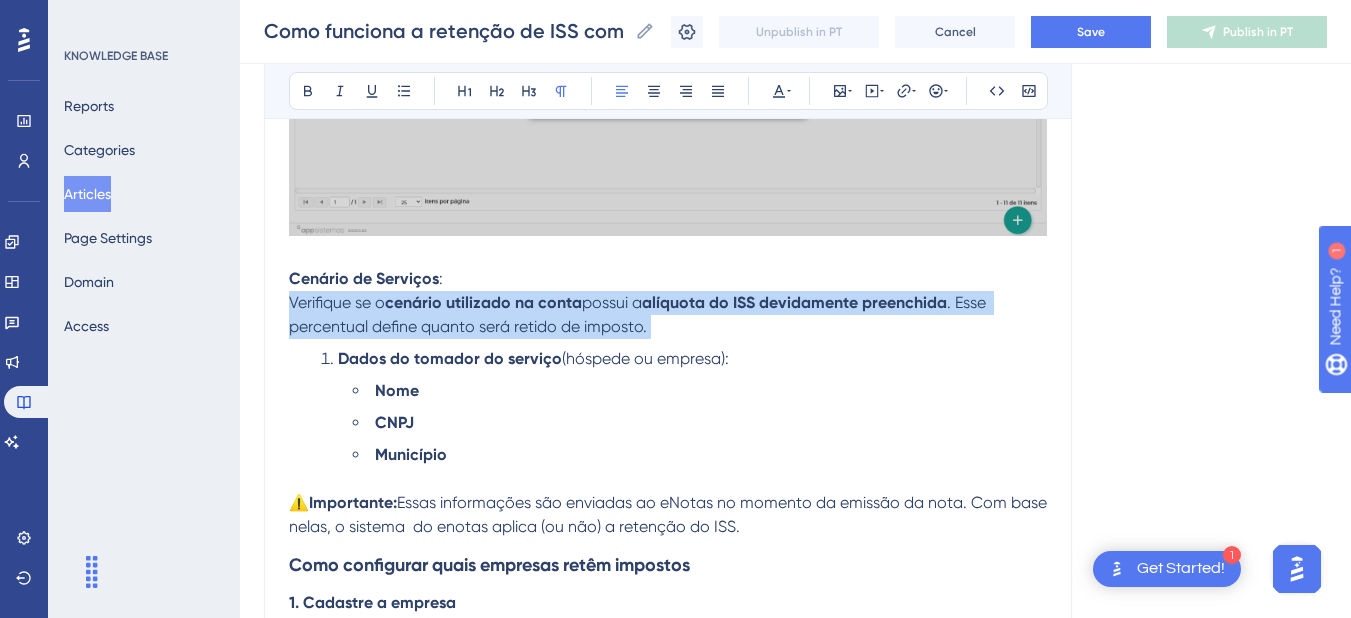 click on "Cenário de Serviços : Verifique se o  cenário utilizado na conta  possui a  alíquota do ISS devidamente preenchida . Esse percentual define quanto será retido de imposto." at bounding box center (668, 303) 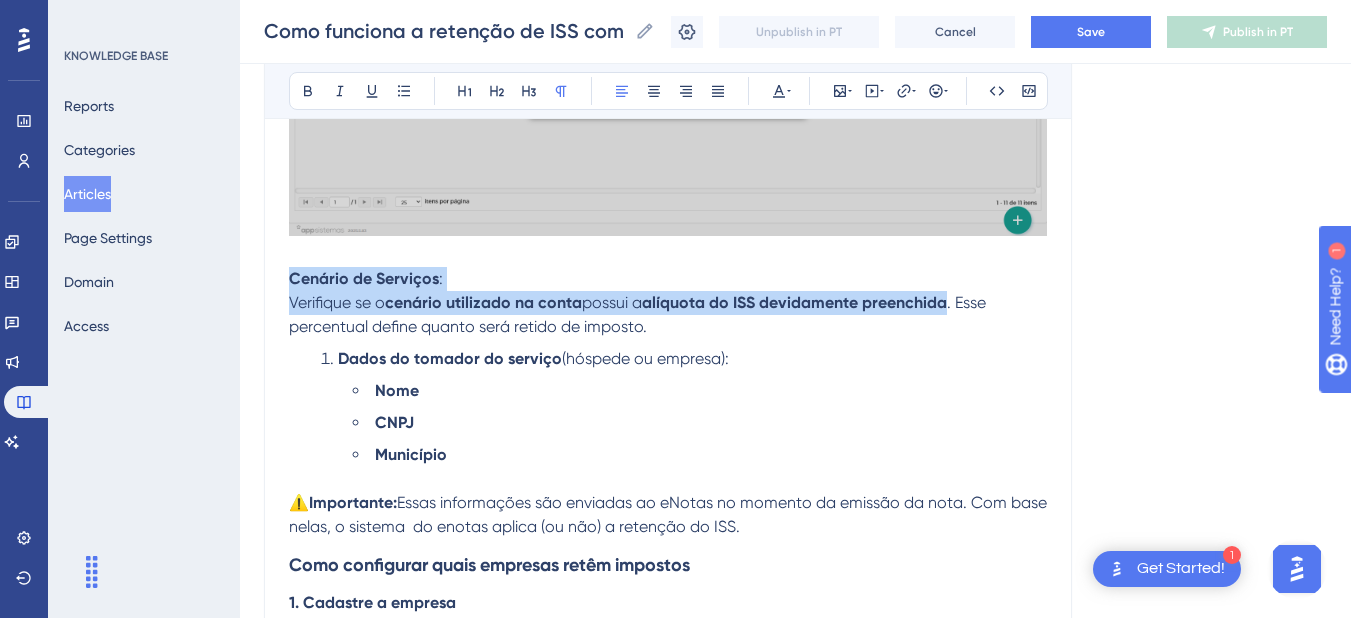 click on ". Esse percentual define quanto será retido de imposto." at bounding box center (639, 314) 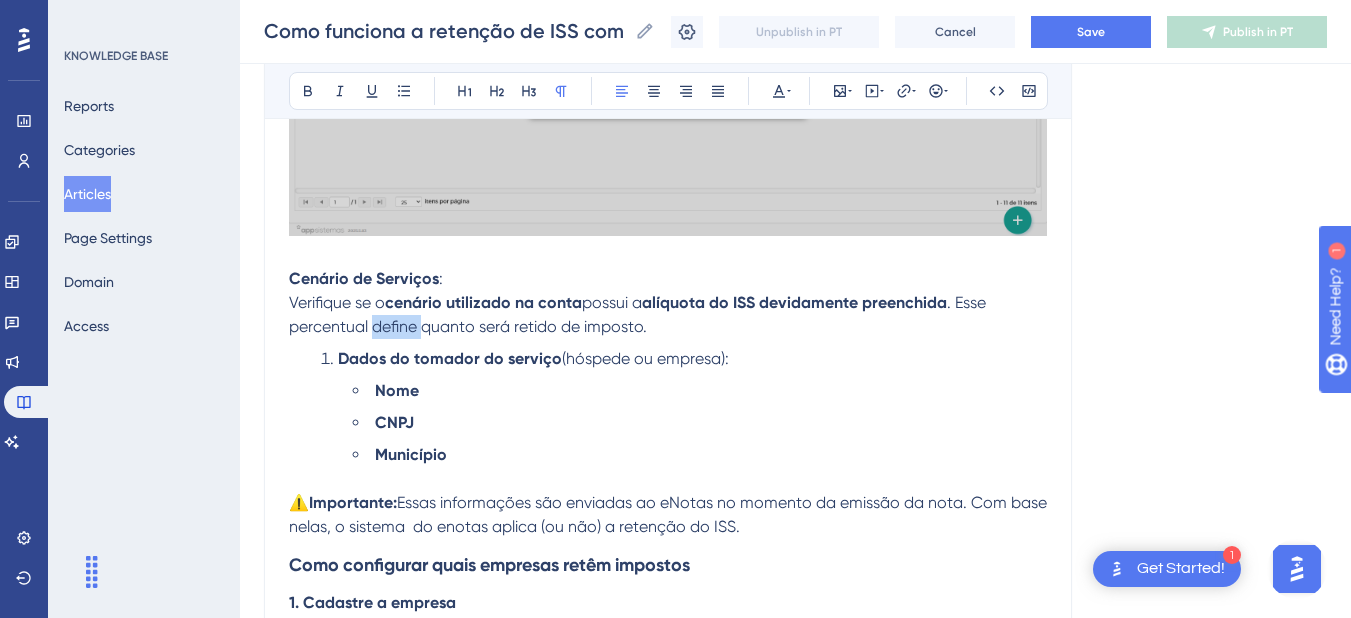 click on ". Esse percentual define quanto será retido de imposto." at bounding box center (639, 314) 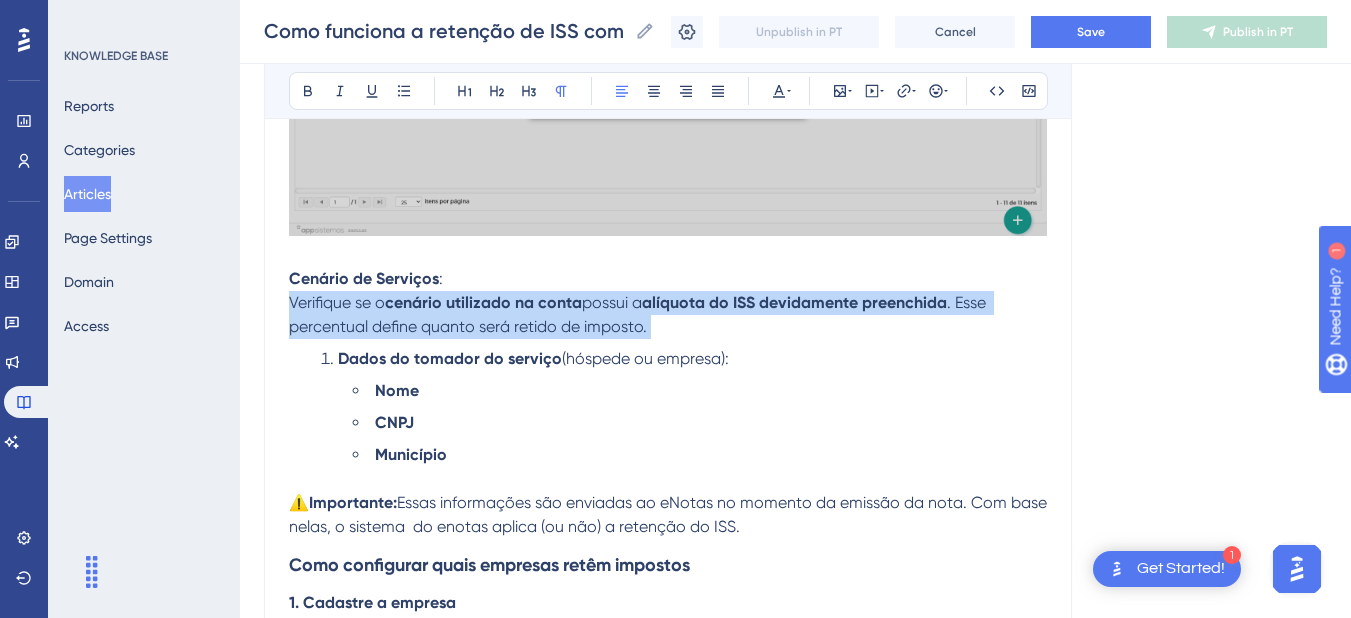 click on ". Esse percentual define quanto será retido de imposto." at bounding box center (639, 314) 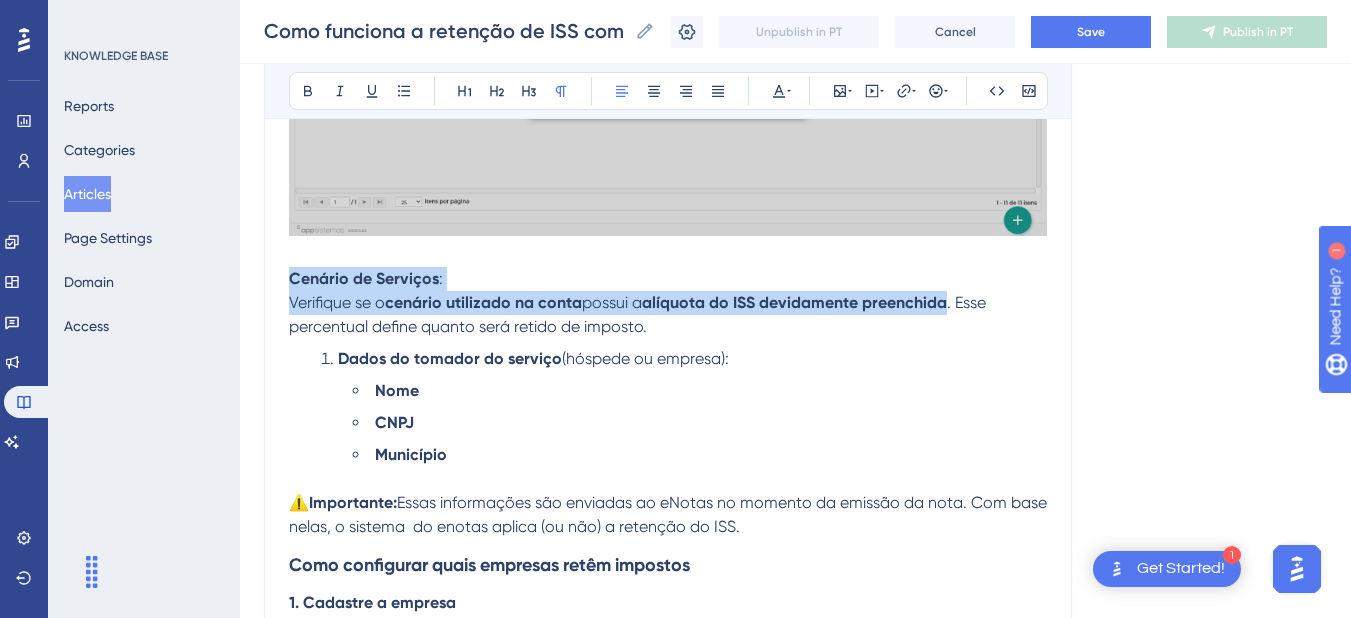 click on "Cenário de Serviços : Verifique se o  cenário utilizado na conta  possui a  alíquota do ISS devidamente preenchida . Esse percentual define quanto será retido de imposto." at bounding box center (668, 303) 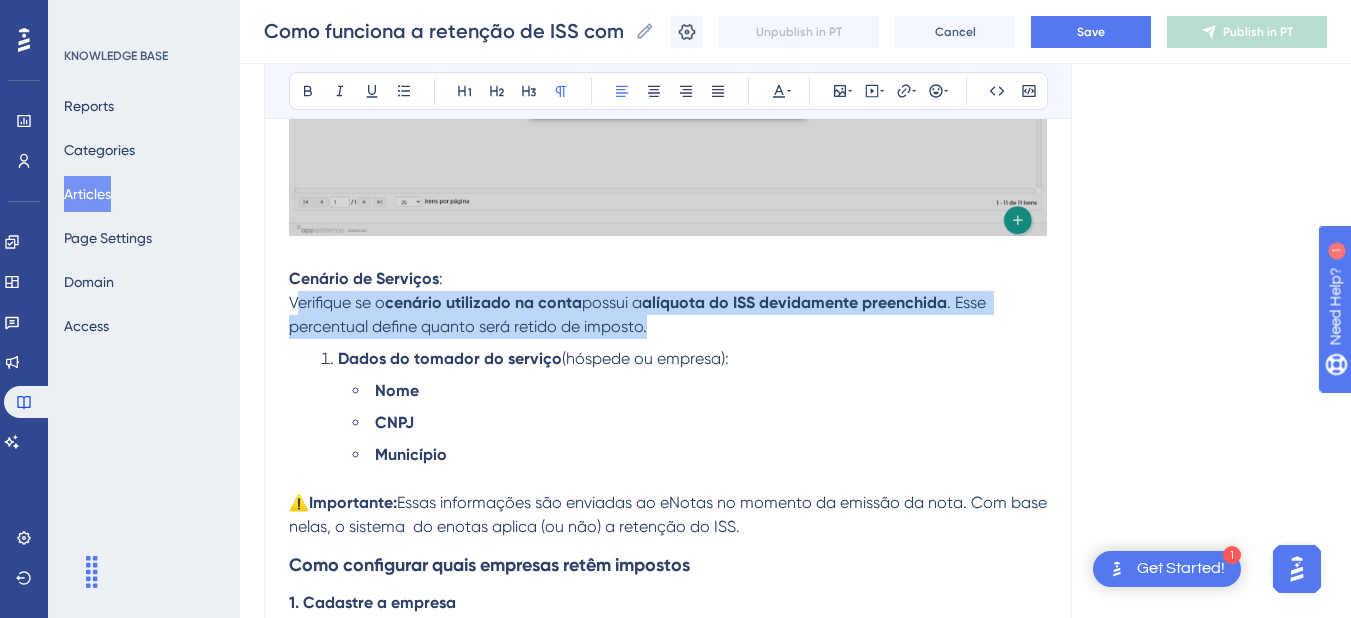 drag, startPoint x: 678, startPoint y: 328, endPoint x: 294, endPoint y: 310, distance: 384.42163 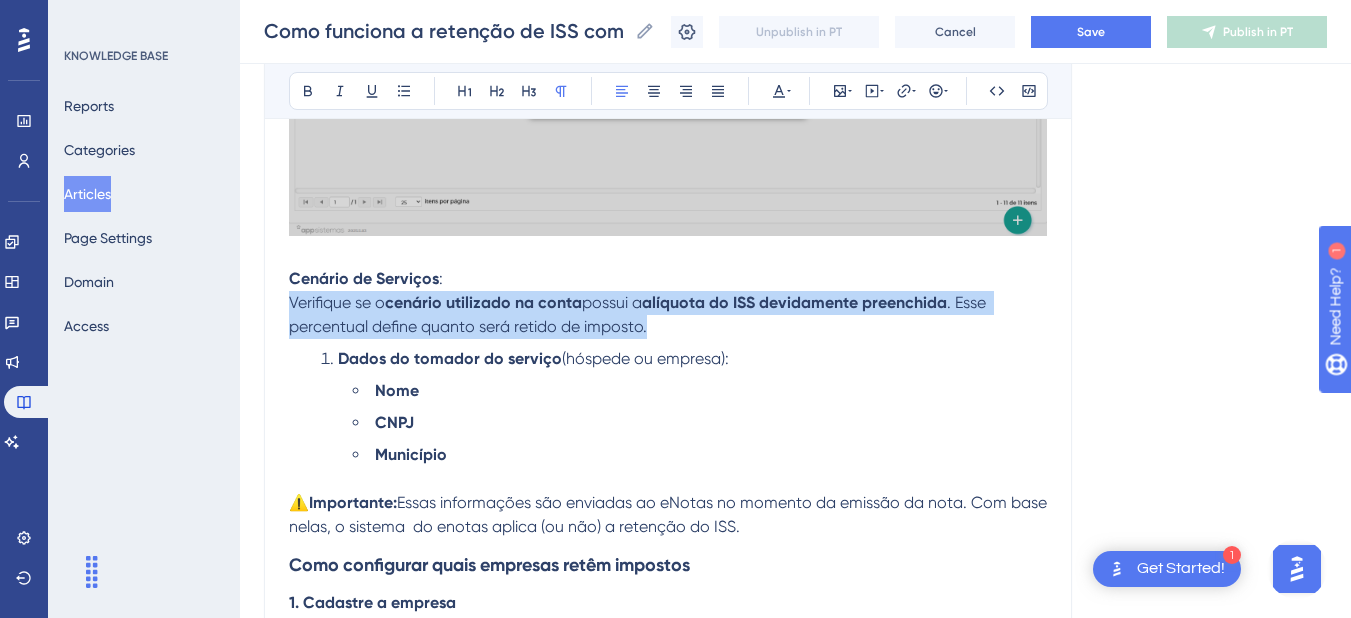 drag, startPoint x: 659, startPoint y: 328, endPoint x: 284, endPoint y: 308, distance: 375.53296 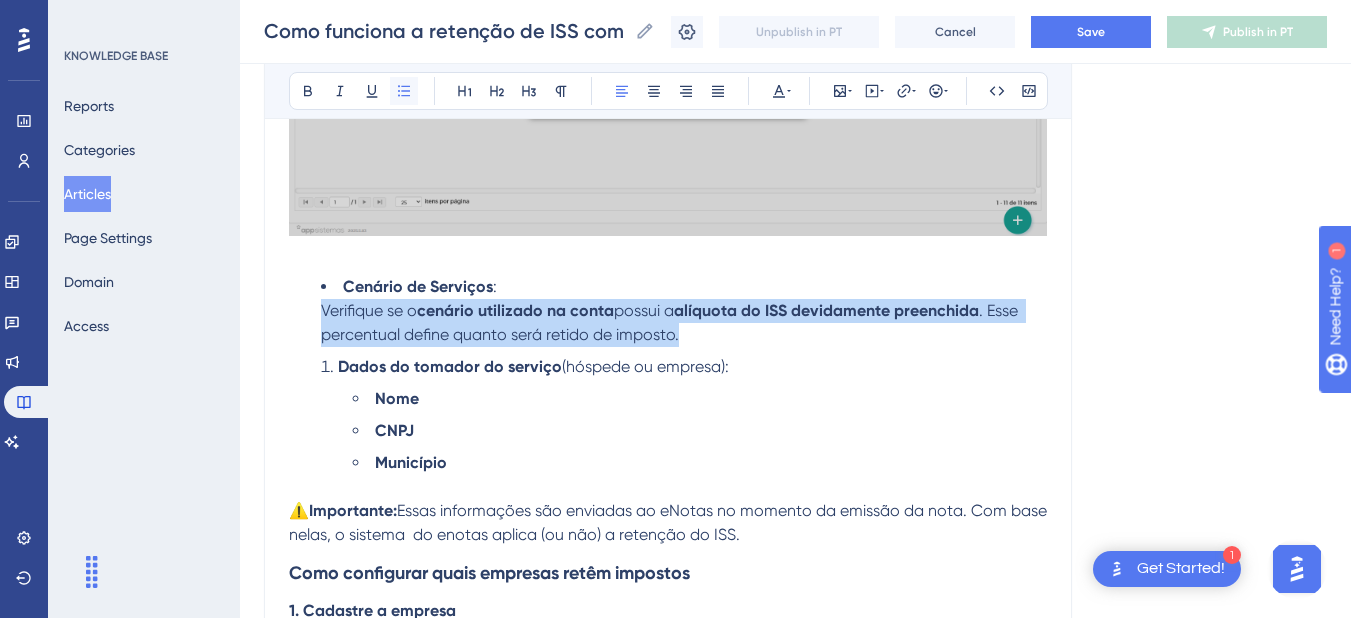click at bounding box center (404, 91) 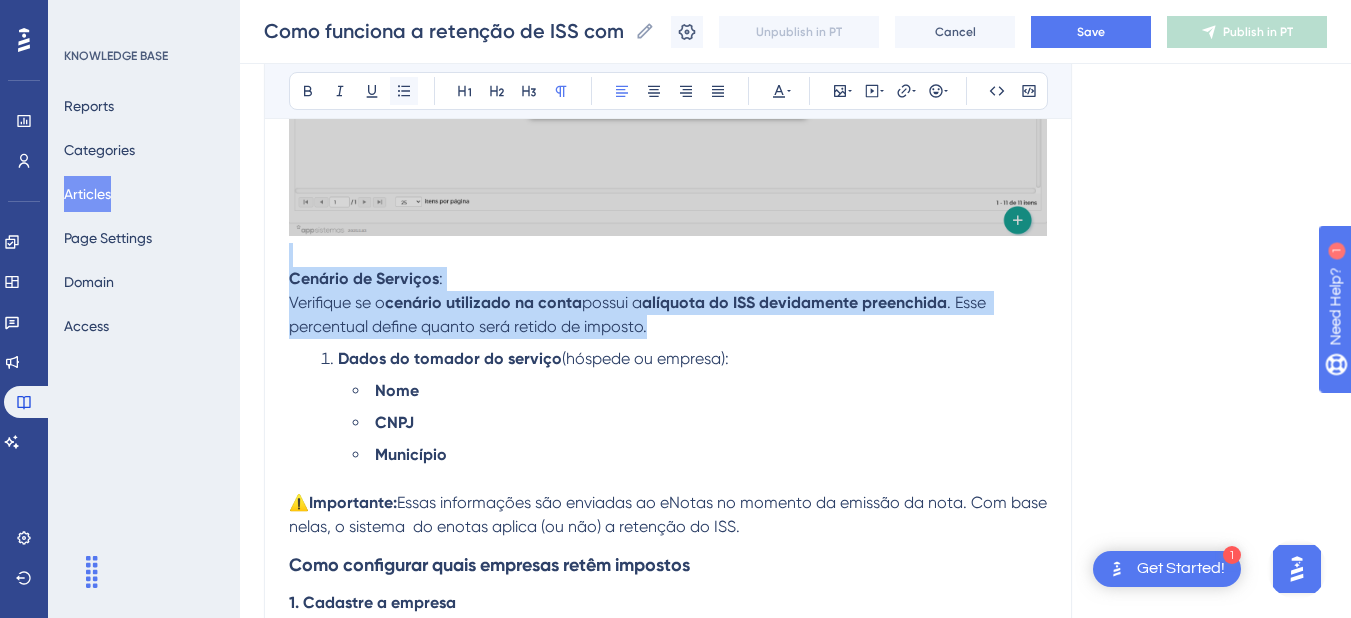 click 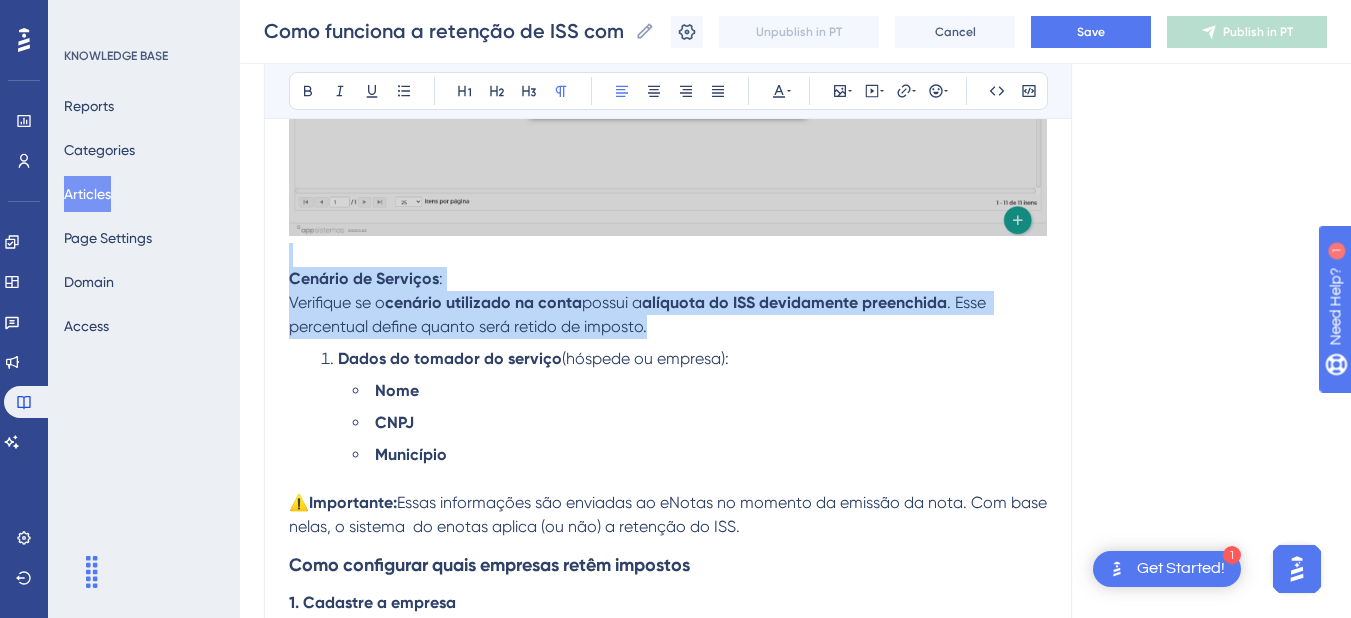 click on ". Esse percentual define quanto será retido de imposto." at bounding box center (639, 314) 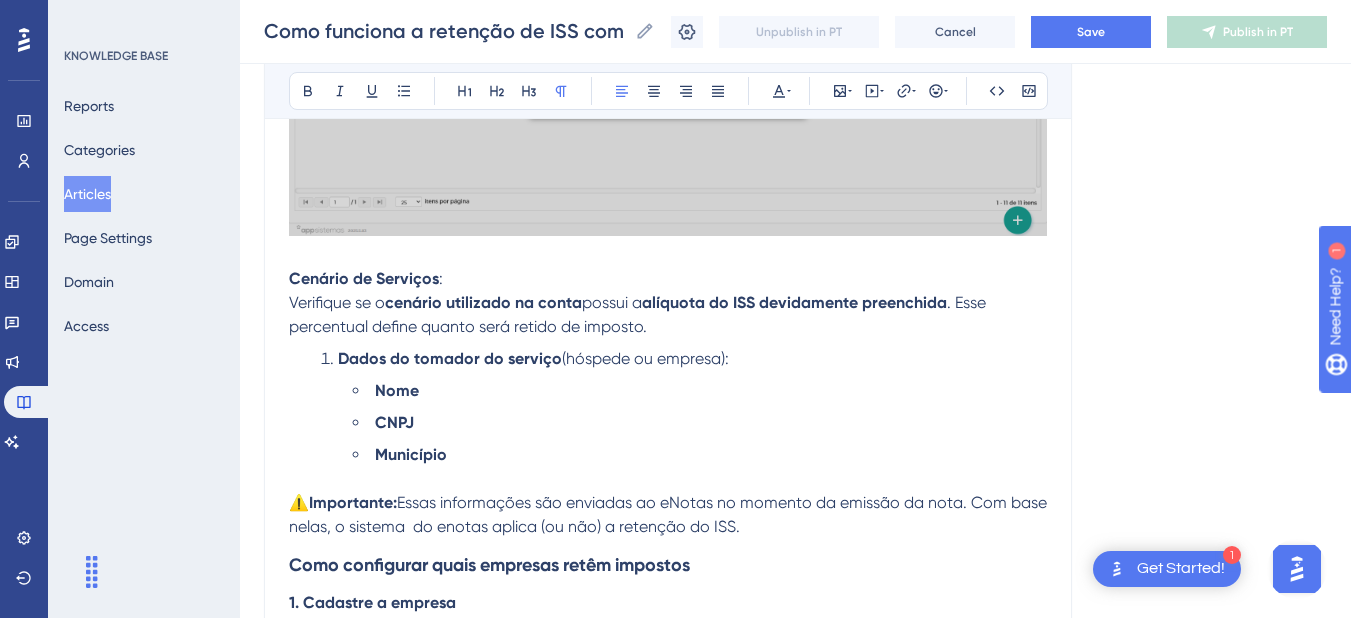 click on "Cenário de Serviços : Verifique se o  cenário utilizado na conta  possui a  alíquota do ISS devidamente preenchida . Esse percentual define quanto será retido de imposto." at bounding box center [668, 303] 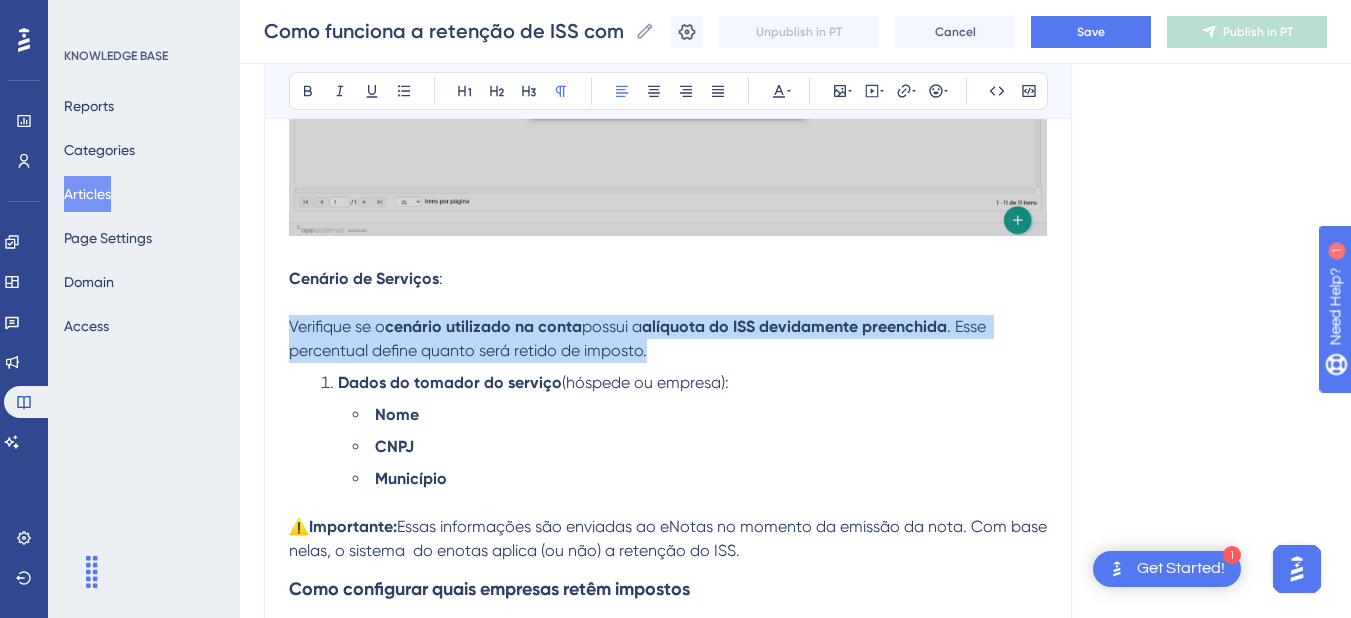 drag, startPoint x: 650, startPoint y: 351, endPoint x: 254, endPoint y: 331, distance: 396.50473 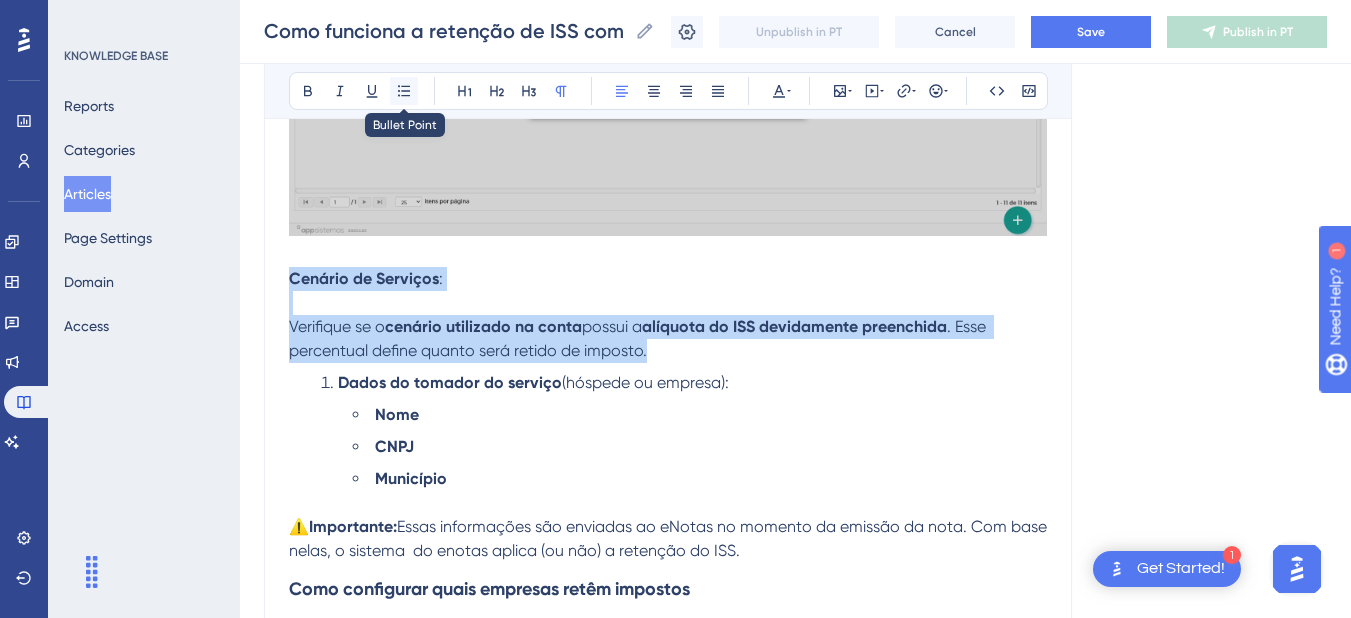 click 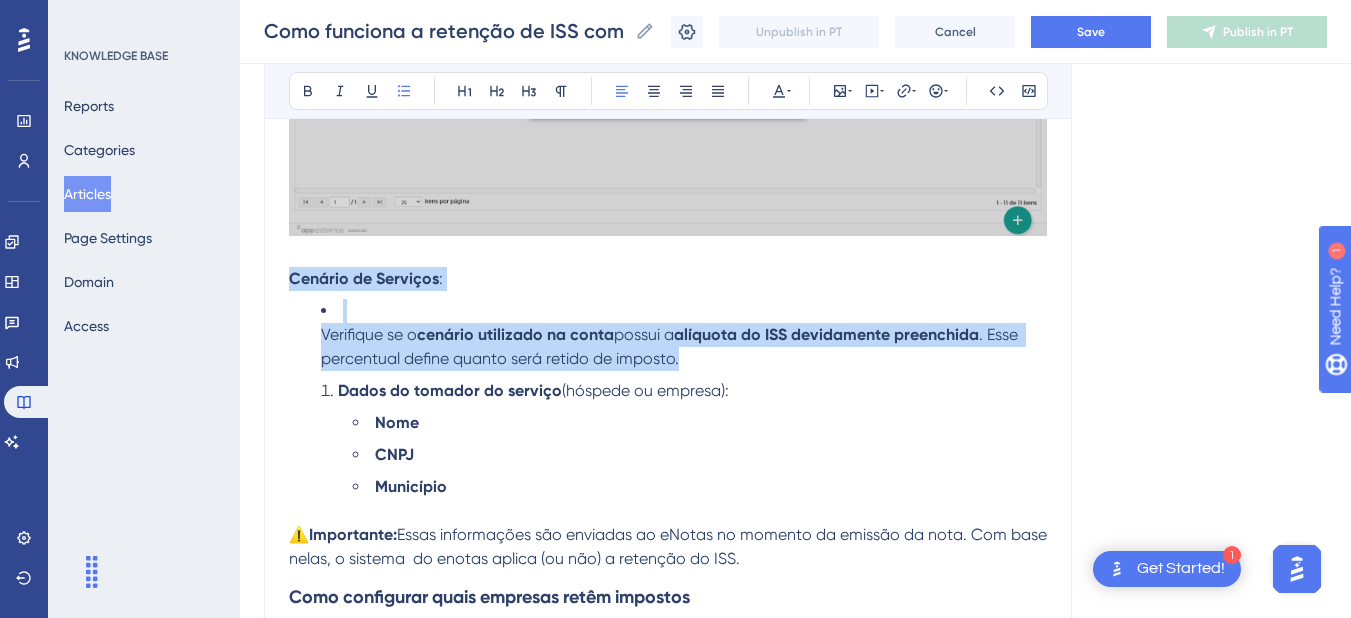 click on "Verifique se o" at bounding box center [369, 334] 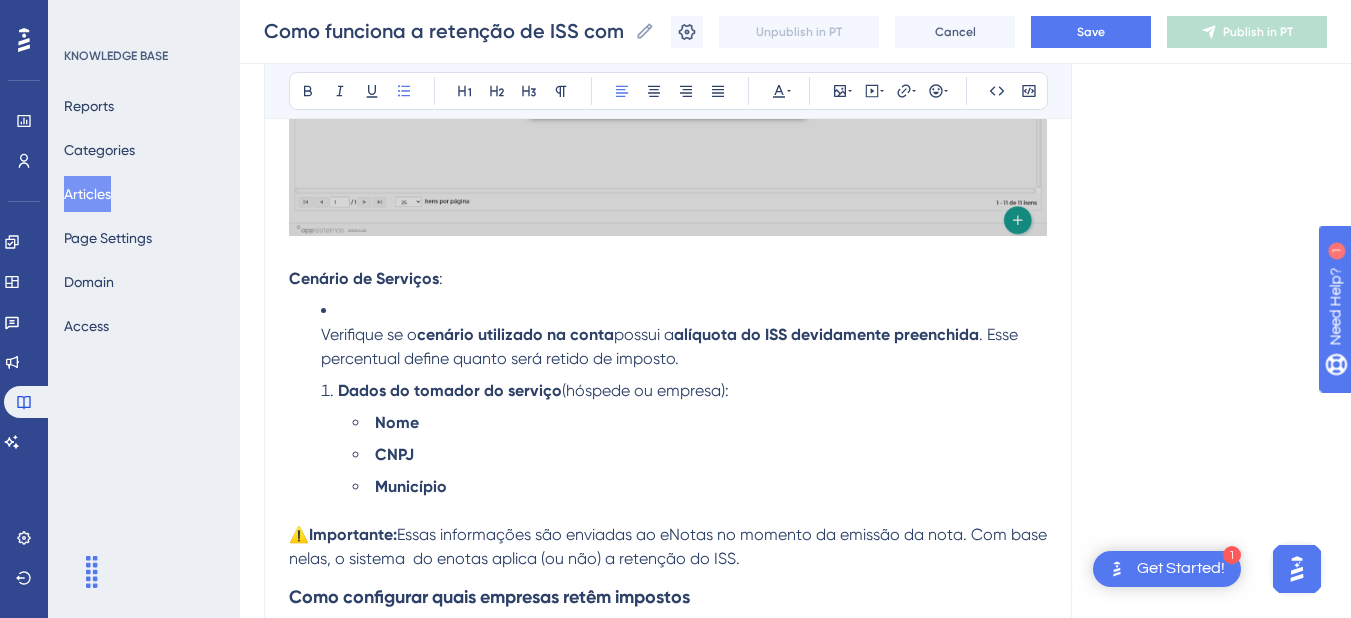 click on "Verifique se o  cenário utilizado na conta  possui a  alíquota do ISS devidamente preenchida . Esse percentual define quanto será retido de imposto." at bounding box center (668, 335) 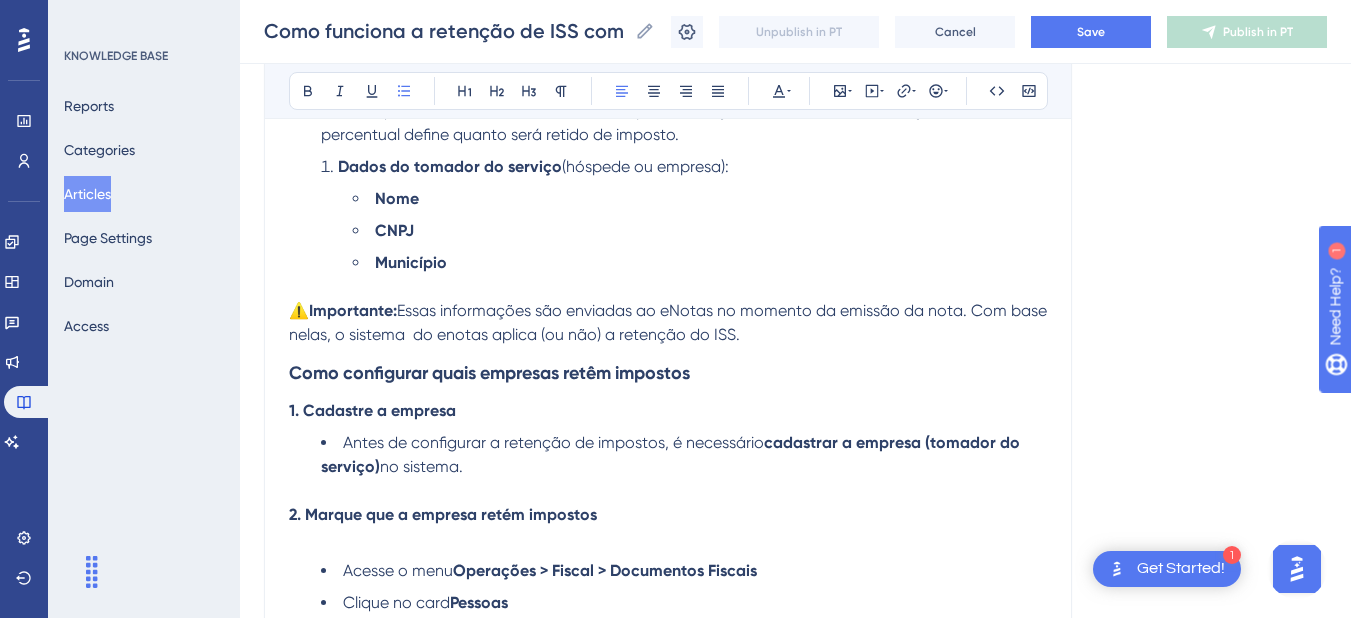 scroll, scrollTop: 1400, scrollLeft: 0, axis: vertical 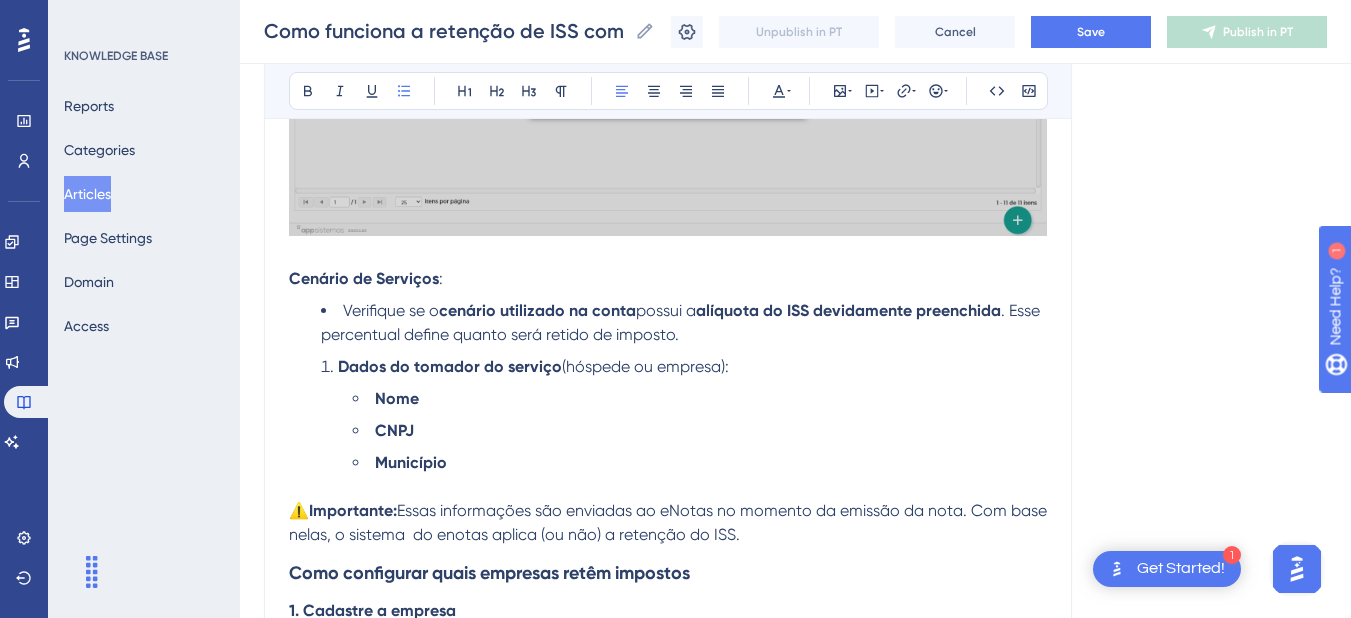 click on "Dados do tomador do serviço  (hóspede ou empresa):" at bounding box center [684, 367] 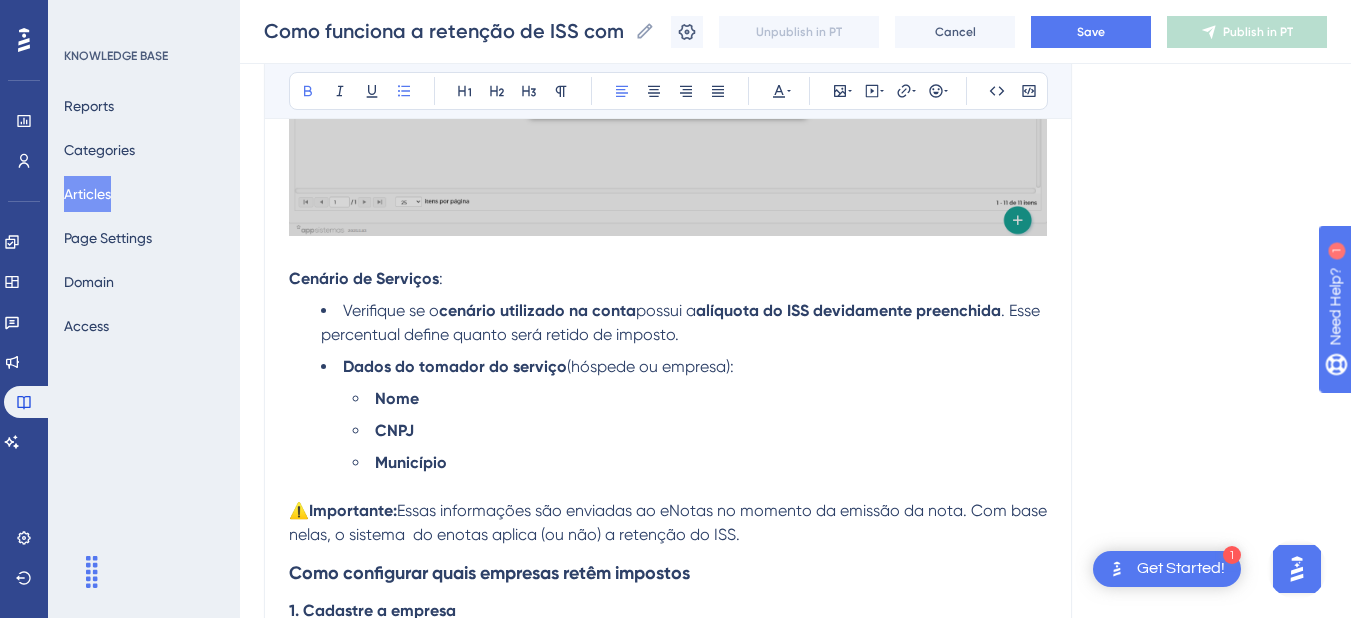 scroll, scrollTop: 1600, scrollLeft: 0, axis: vertical 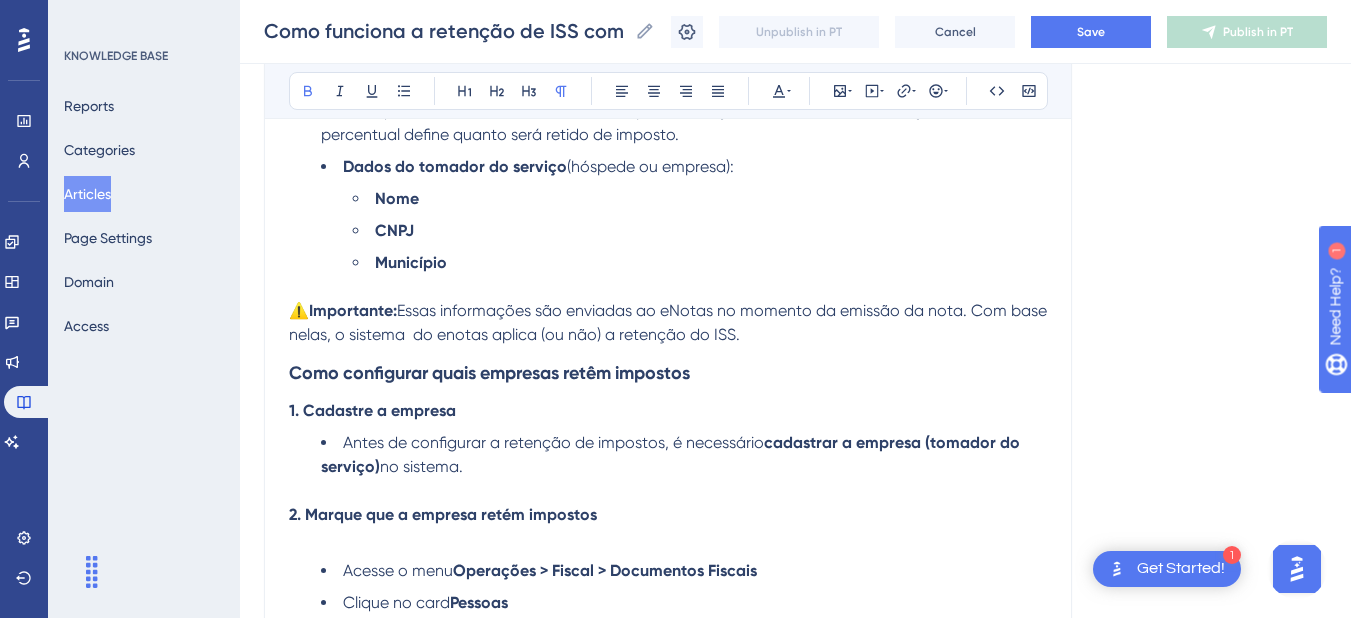 click at bounding box center (668, 287) 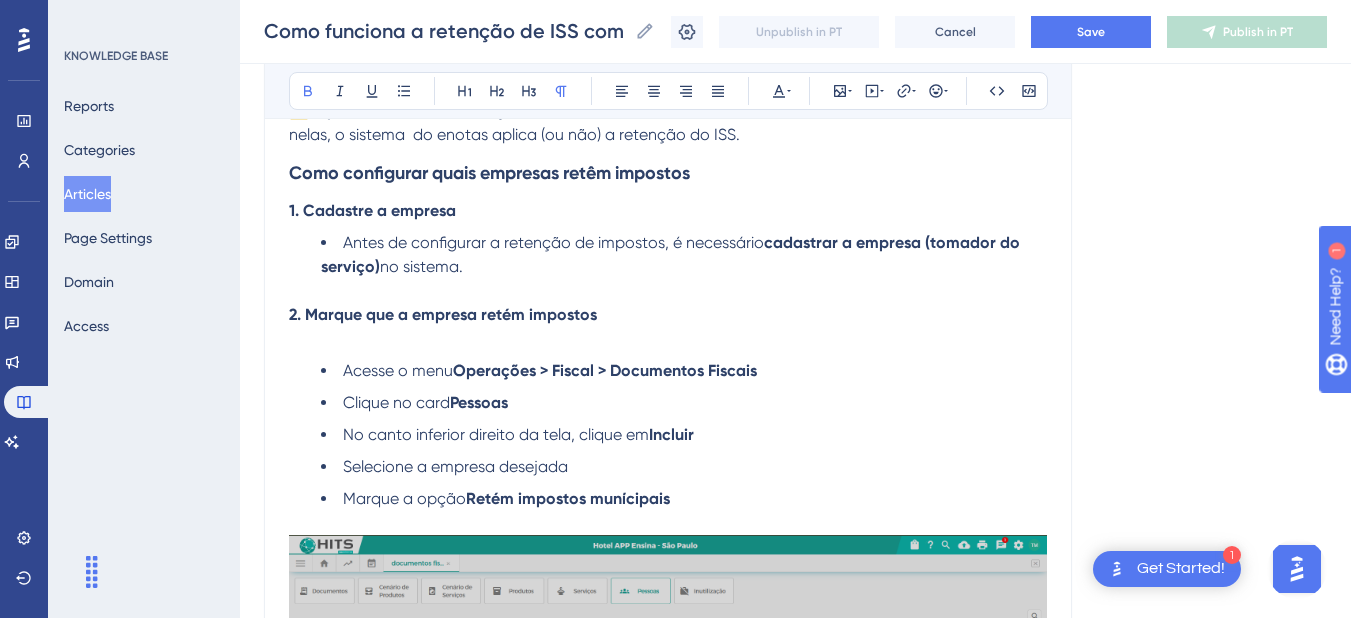 click at bounding box center [668, 339] 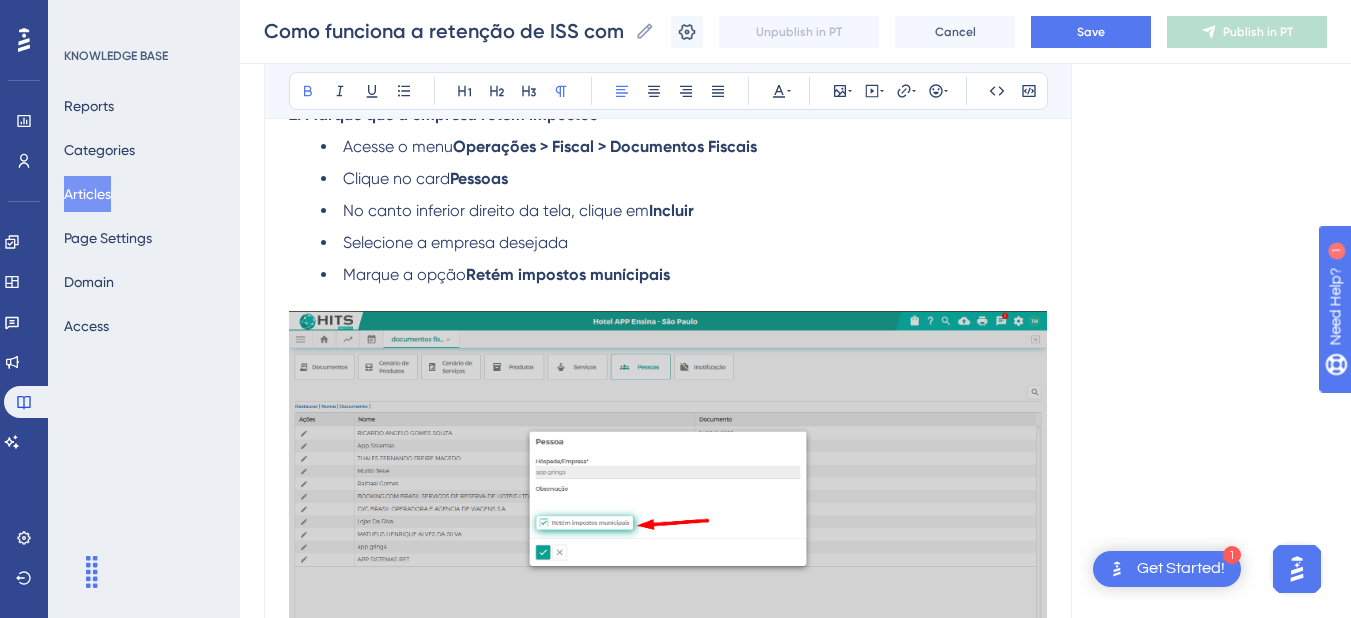 scroll, scrollTop: 2400, scrollLeft: 0, axis: vertical 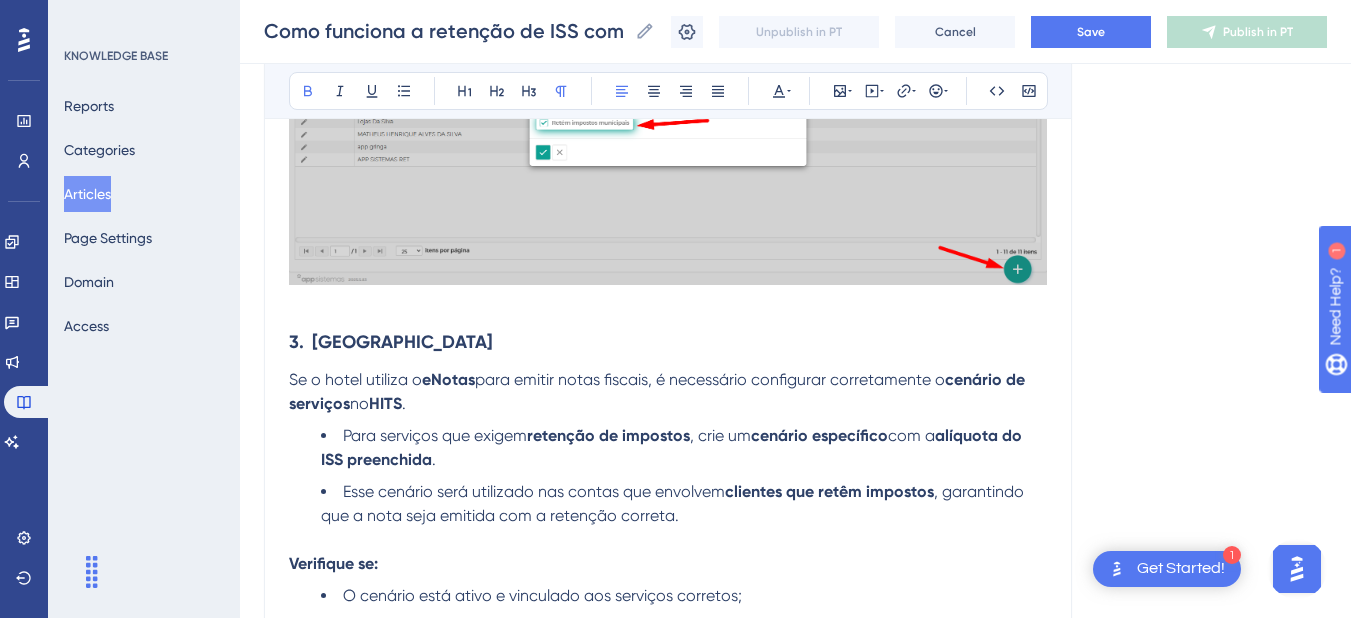 click at bounding box center (668, 304) 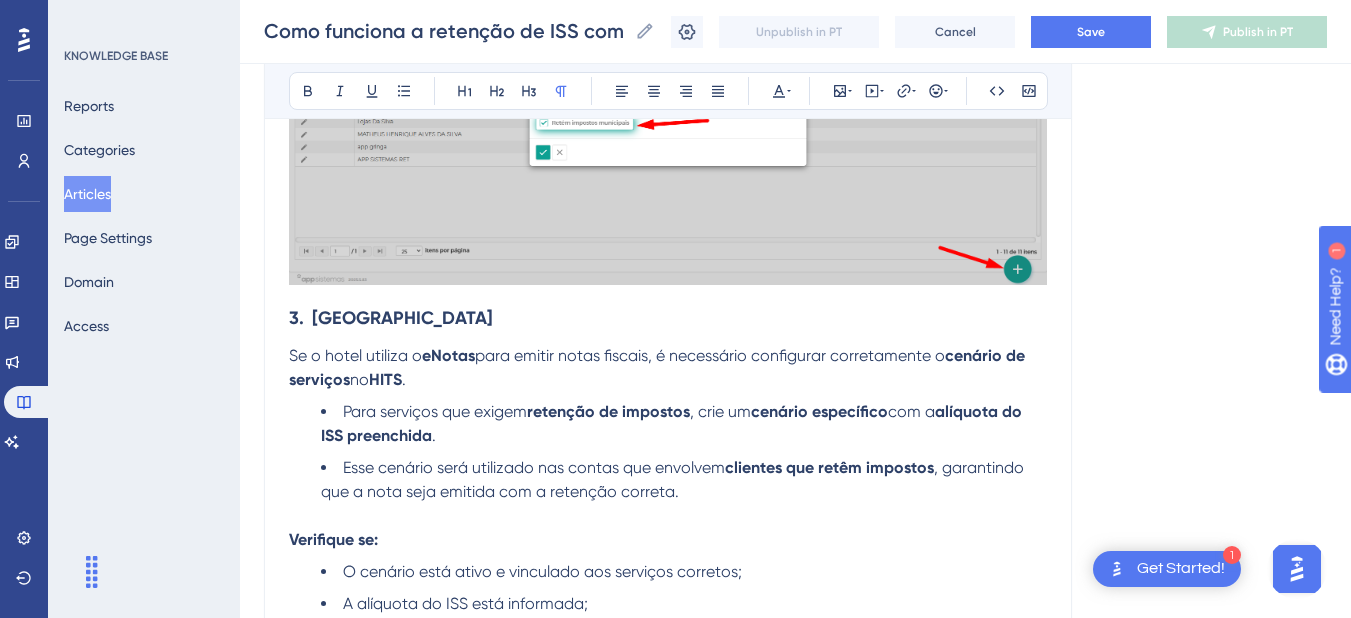 scroll, scrollTop: 2600, scrollLeft: 0, axis: vertical 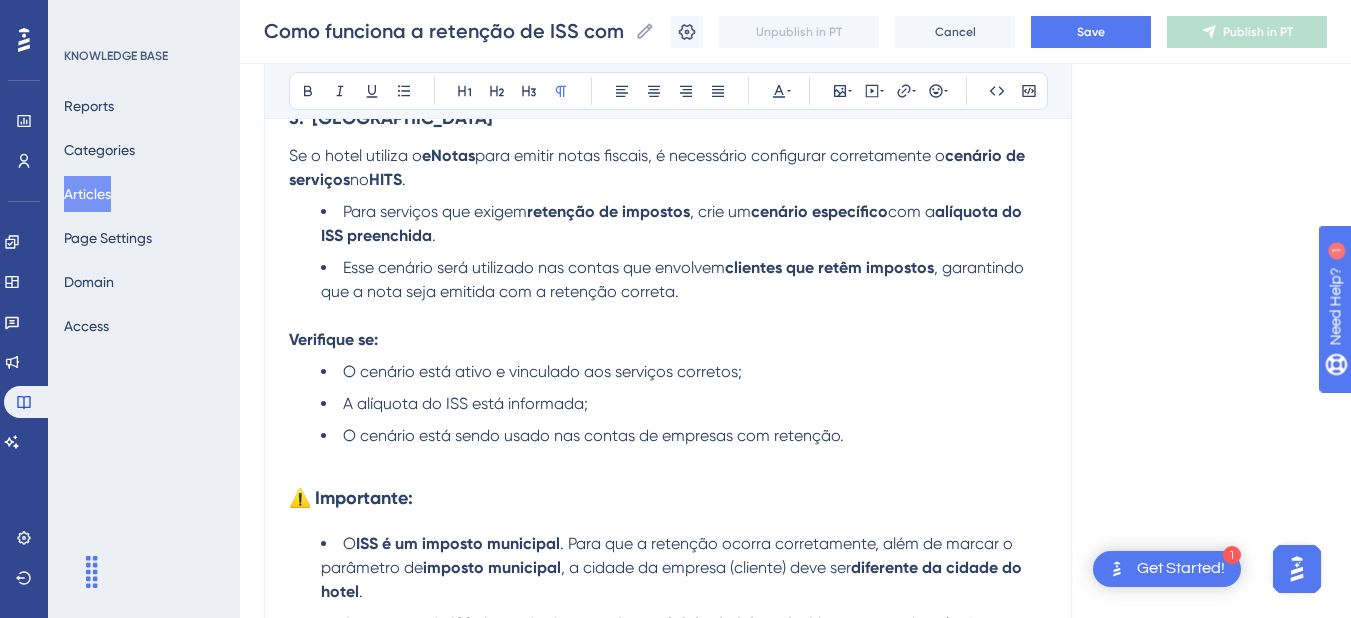click at bounding box center (668, 460) 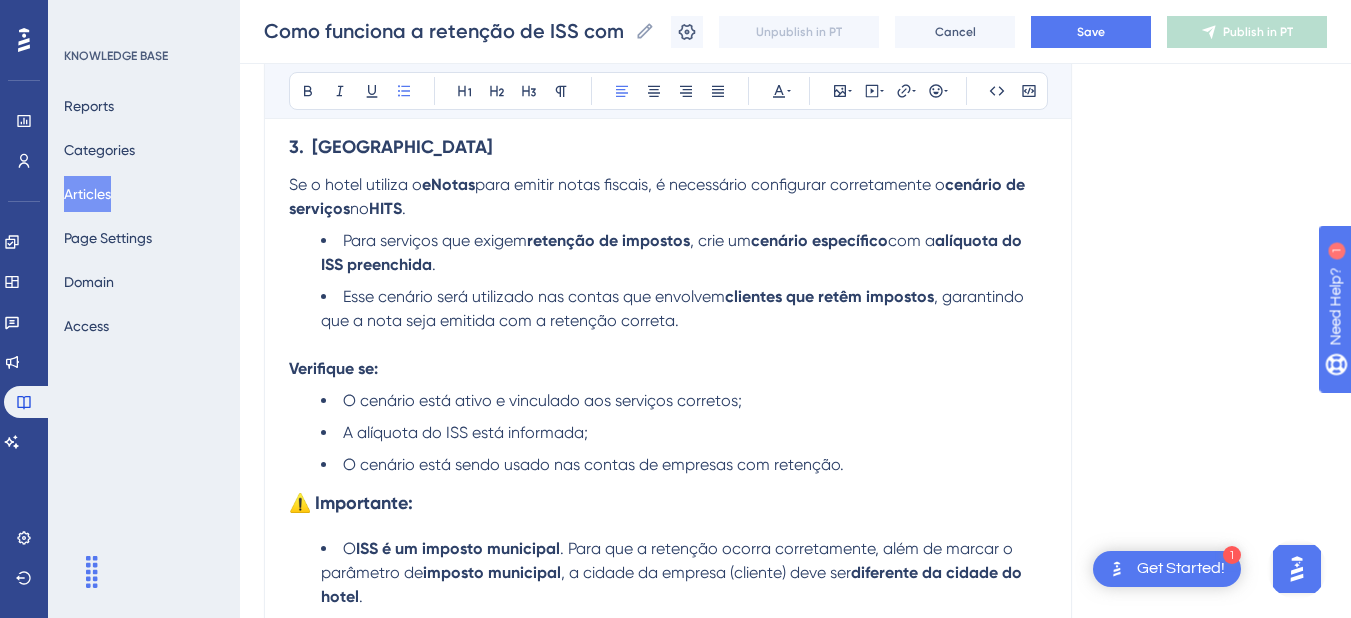 scroll, scrollTop: 2371, scrollLeft: 0, axis: vertical 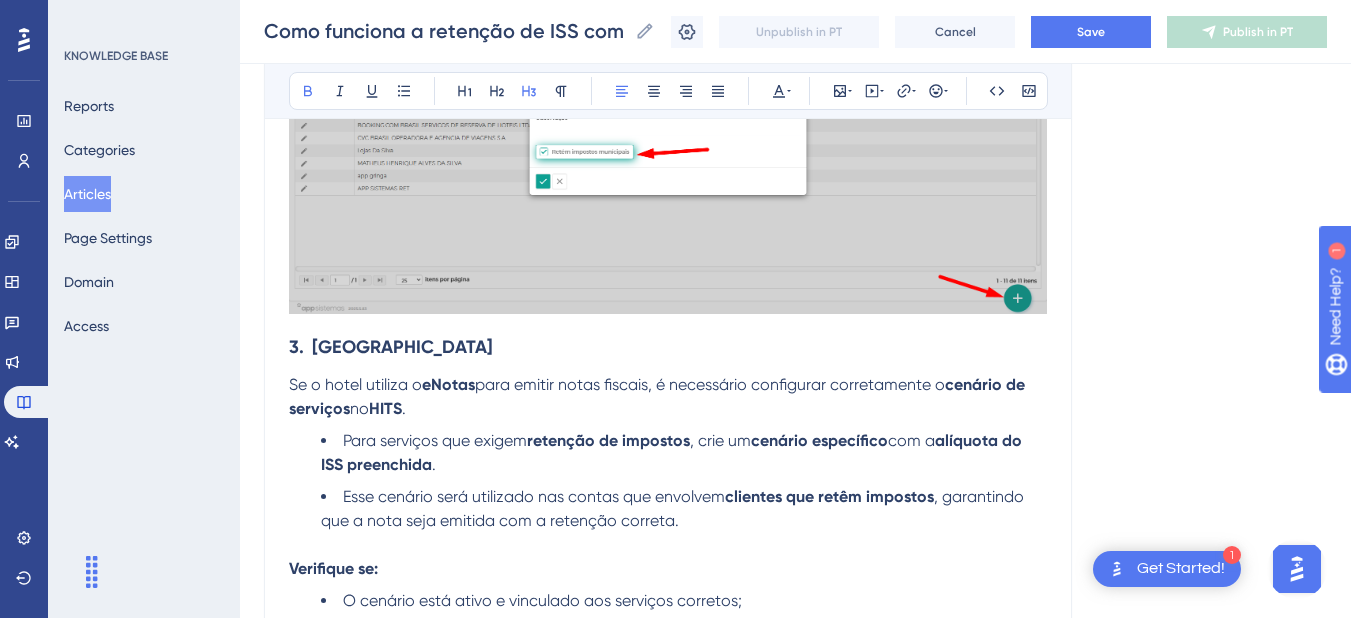 drag, startPoint x: 502, startPoint y: 345, endPoint x: 305, endPoint y: 354, distance: 197.20547 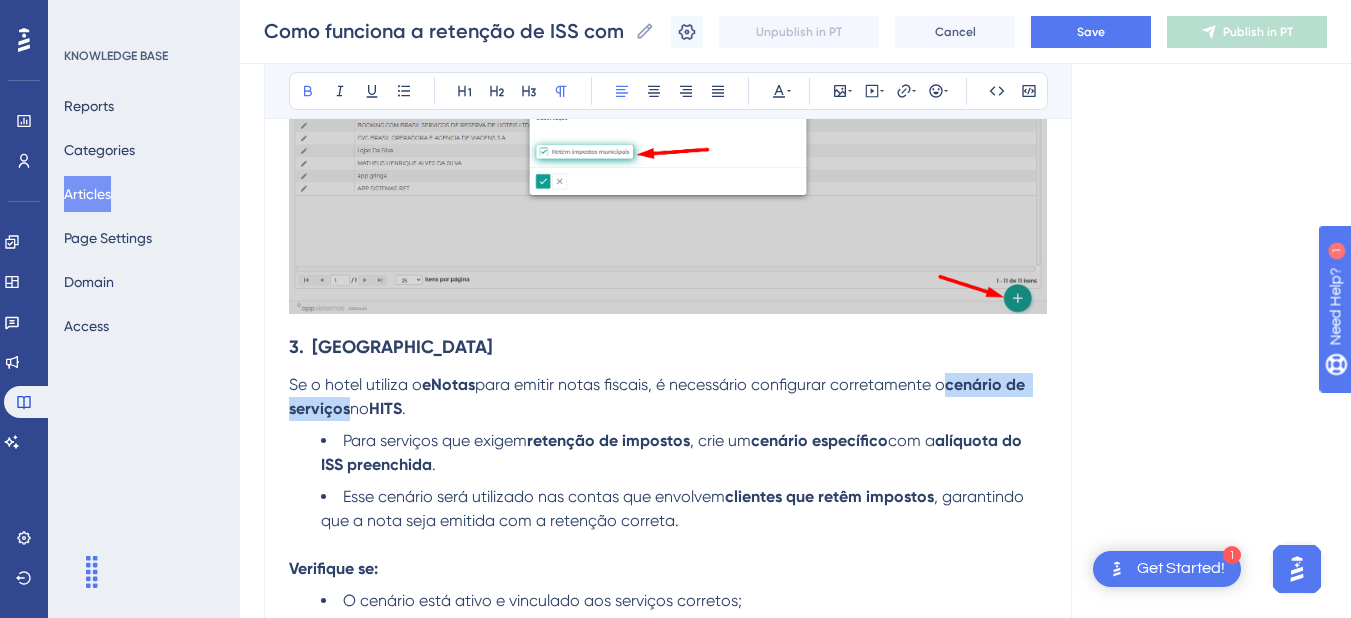 drag, startPoint x: 955, startPoint y: 384, endPoint x: 348, endPoint y: 414, distance: 607.7409 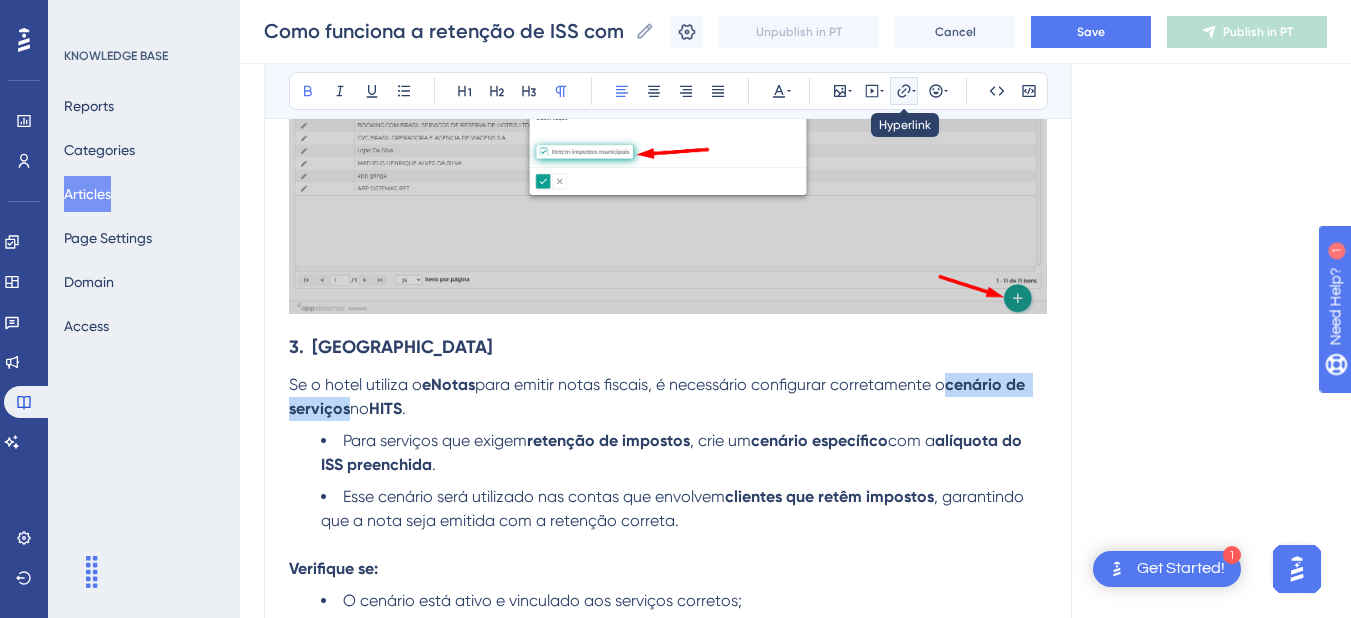 click 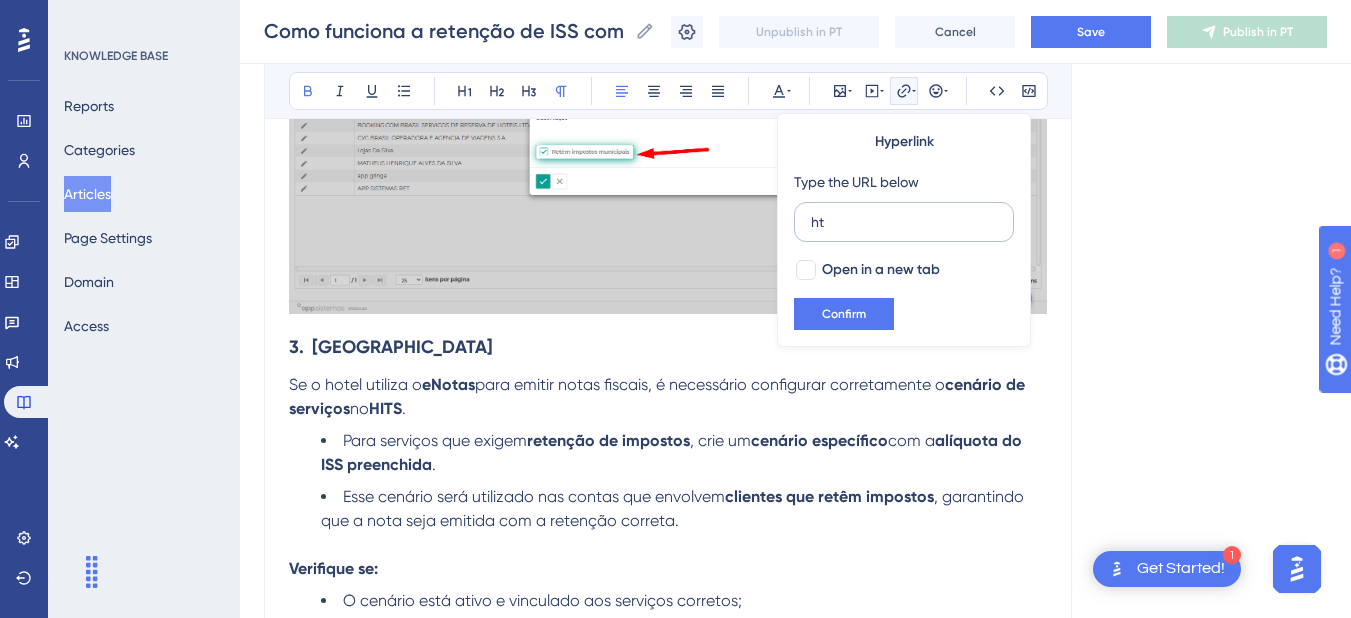 type on "h" 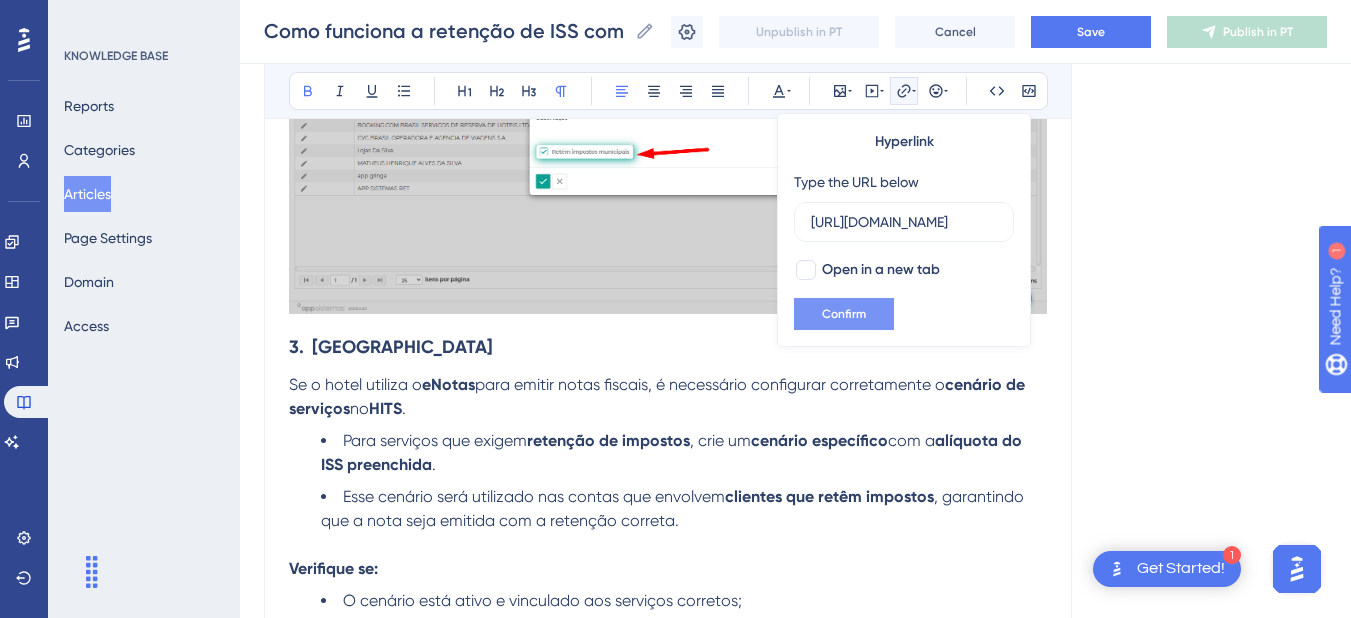 scroll, scrollTop: 0, scrollLeft: 461, axis: horizontal 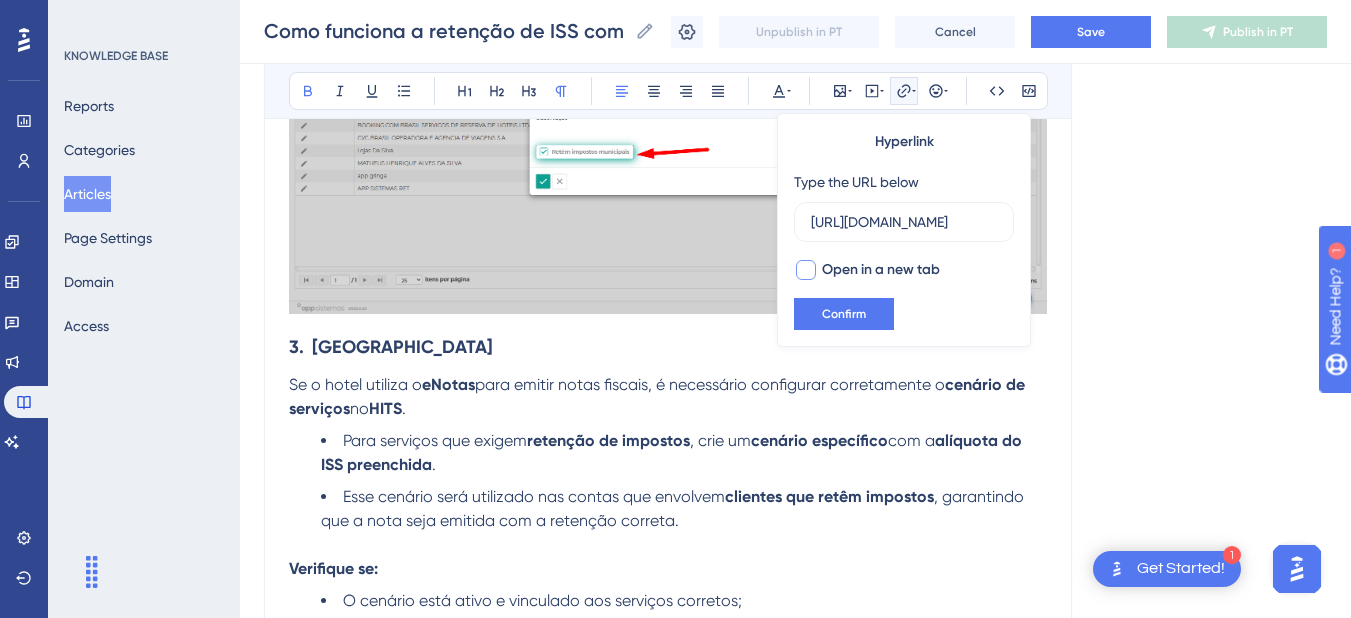 type on "[URL][DOMAIN_NAME]" 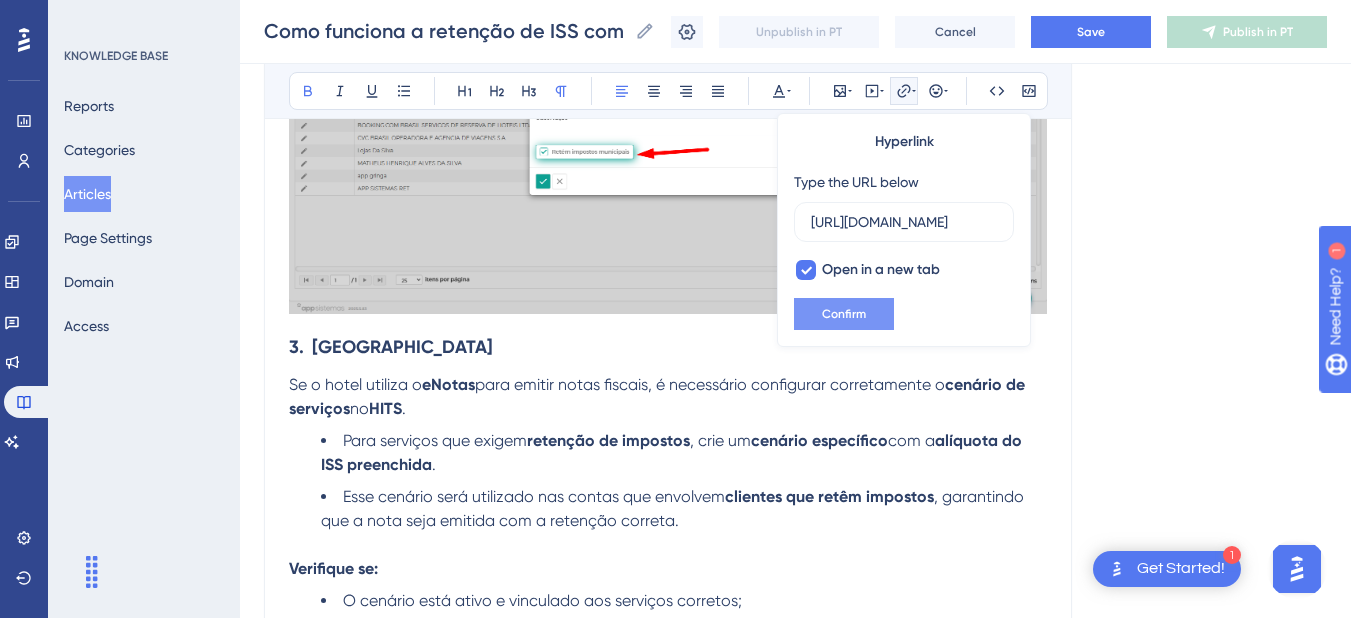 click on "Confirm" at bounding box center [844, 314] 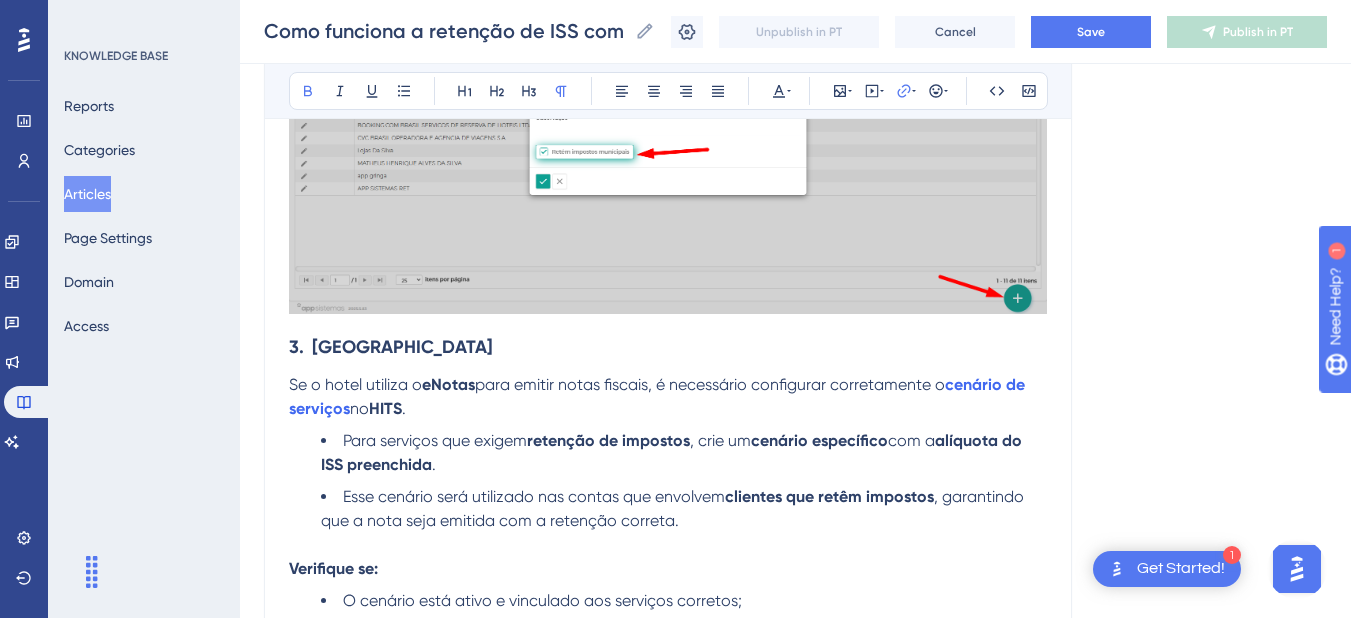 click on "Se o hotel utiliza o  eNotas  para emitir notas fiscais, é necessário configurar corretamente o  cenário de serviços  no  HITS ." at bounding box center [668, 397] 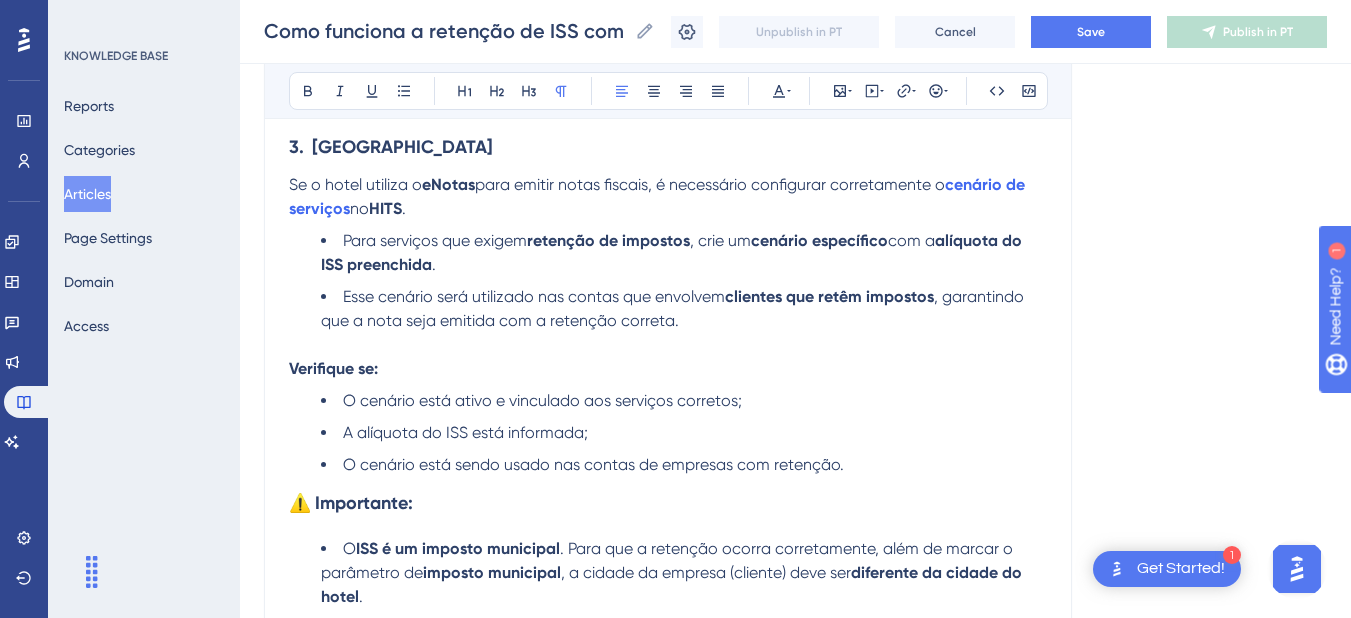 scroll, scrollTop: 2771, scrollLeft: 0, axis: vertical 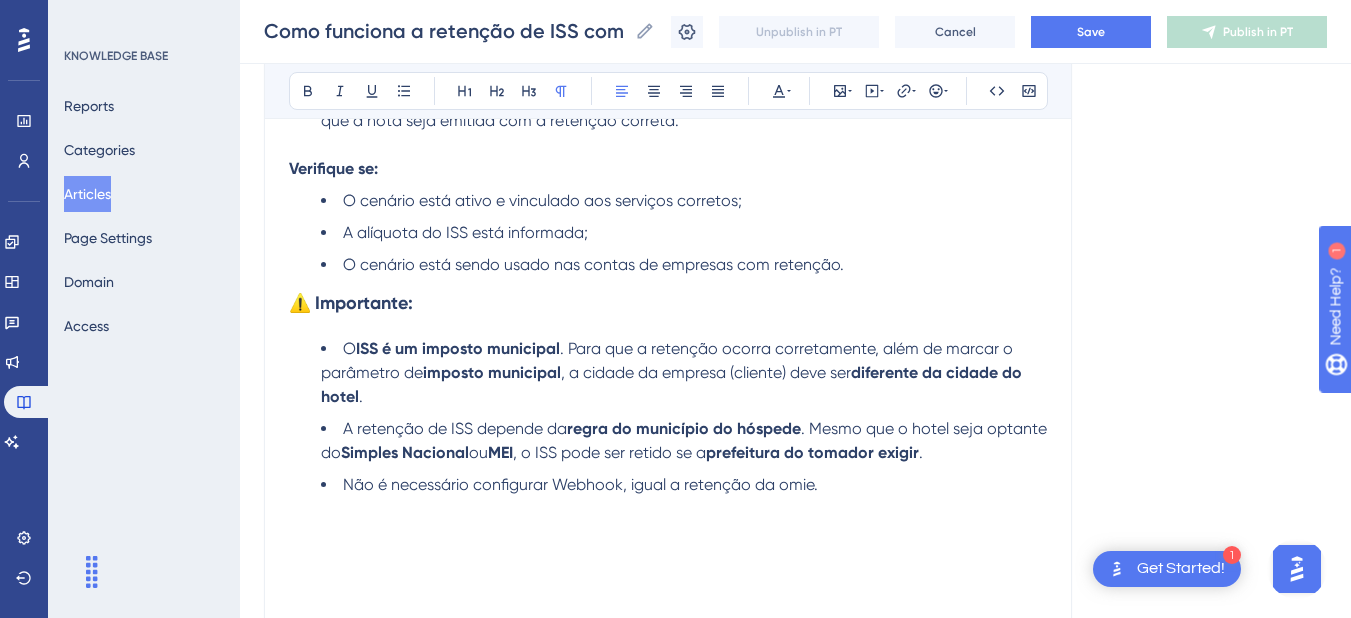 click at bounding box center (668, 533) 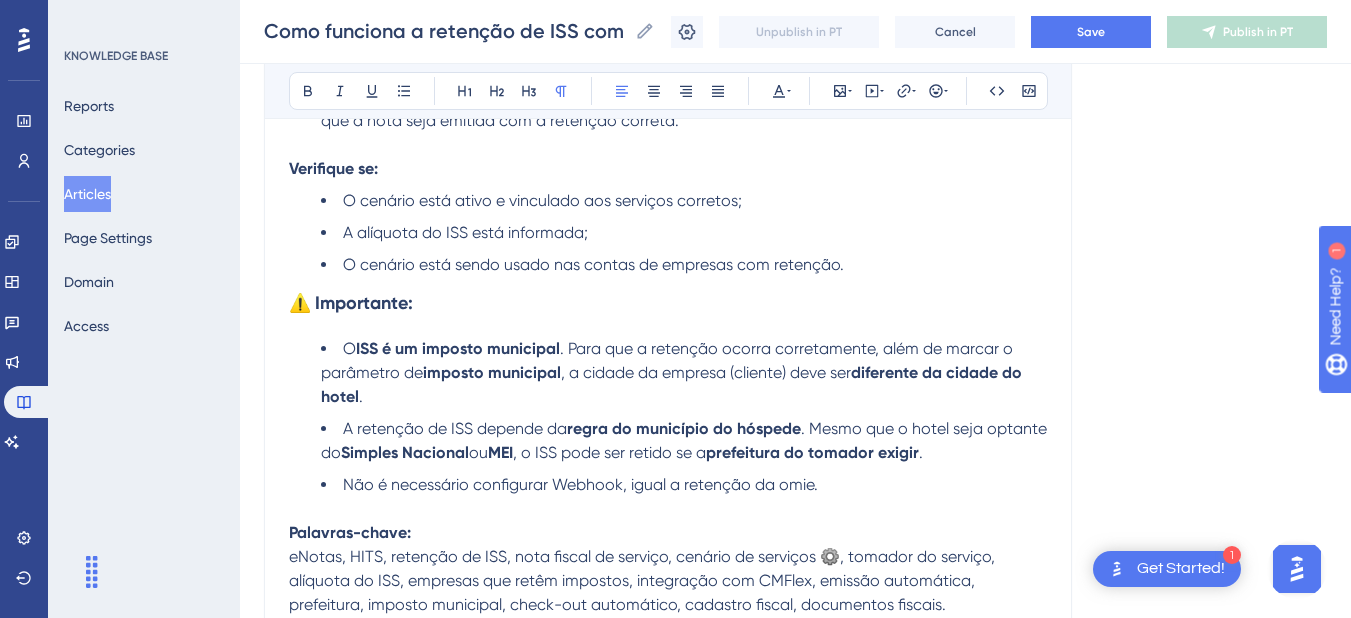 scroll, scrollTop: 2971, scrollLeft: 0, axis: vertical 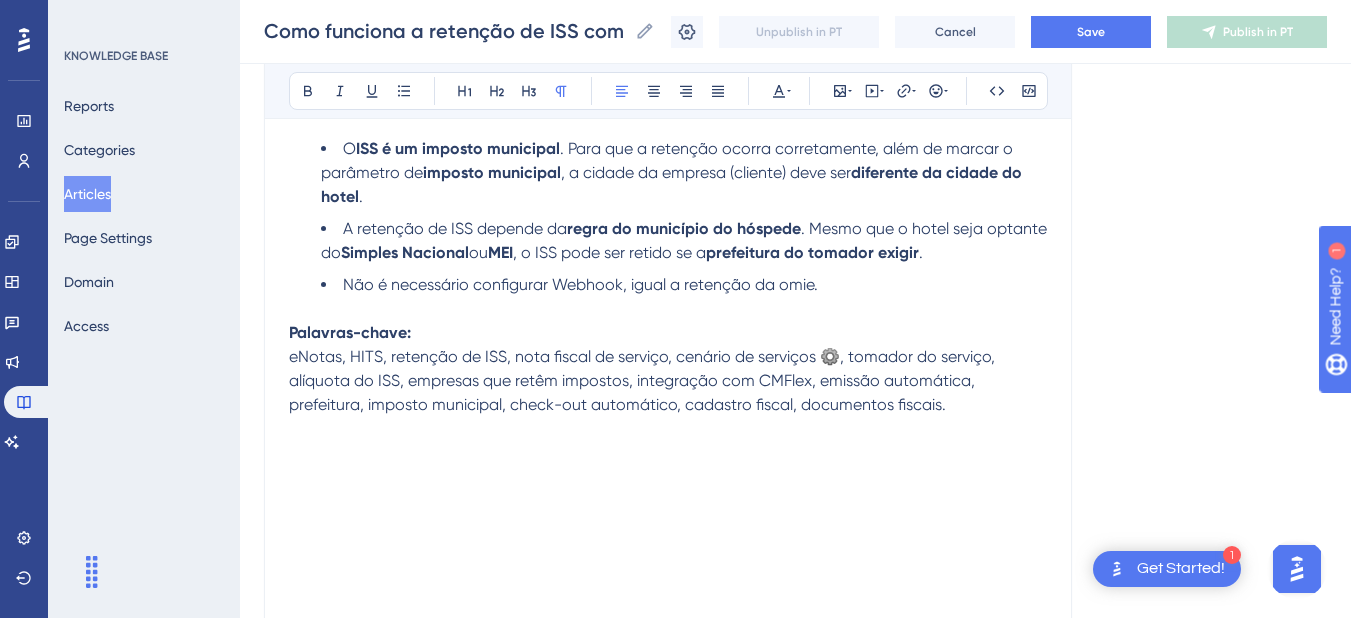 click on "eNotas, HITS, retenção de ISS, nota fiscal de serviço, cenário de serviços ⚙️, tomador do serviço, alíquota do ISS, empresas que retêm impostos, integração com CMFlex, emissão automática, prefeitura, imposto municipal, check-out automático, cadastro fiscal, documentos fiscais." at bounding box center (644, 380) 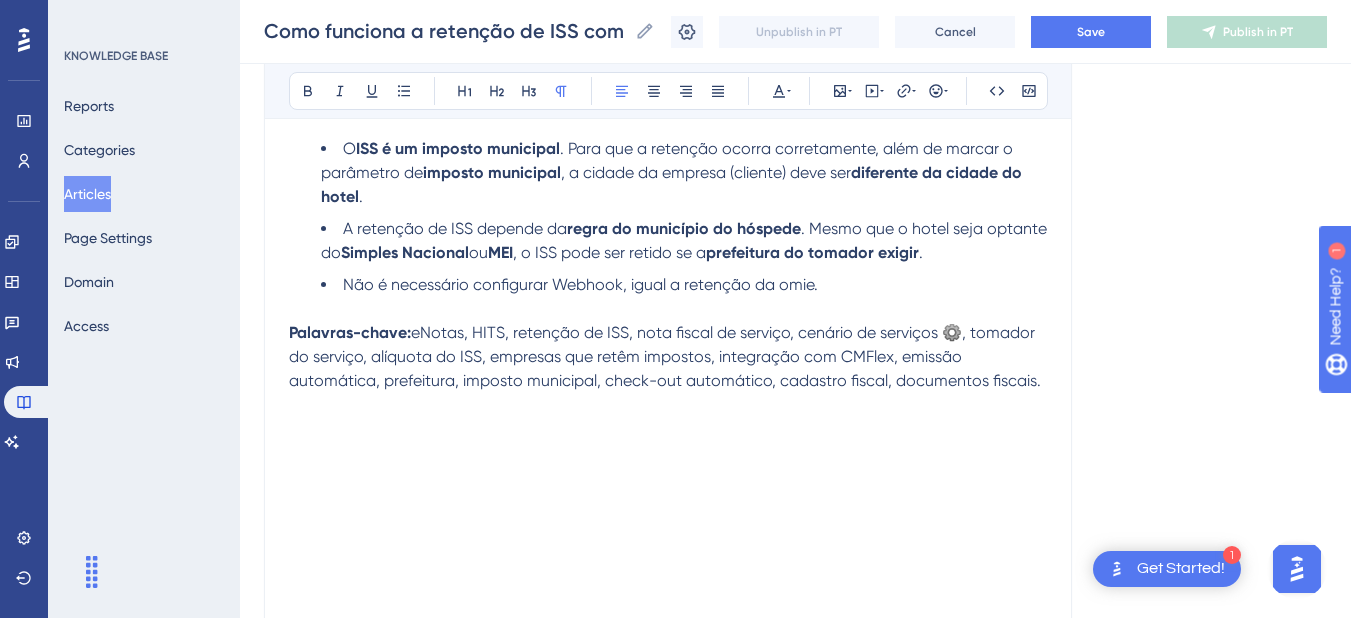 click on "eNotas, HITS, retenção de ISS, nota fiscal de serviço, cenário de serviços ⚙️, tomador do serviço, alíquota do ISS, empresas que retêm impostos, integração com CMFlex, emissão automática, prefeitura, imposto municipal, check-out automático, cadastro fiscal, documentos fiscais." at bounding box center [665, 356] 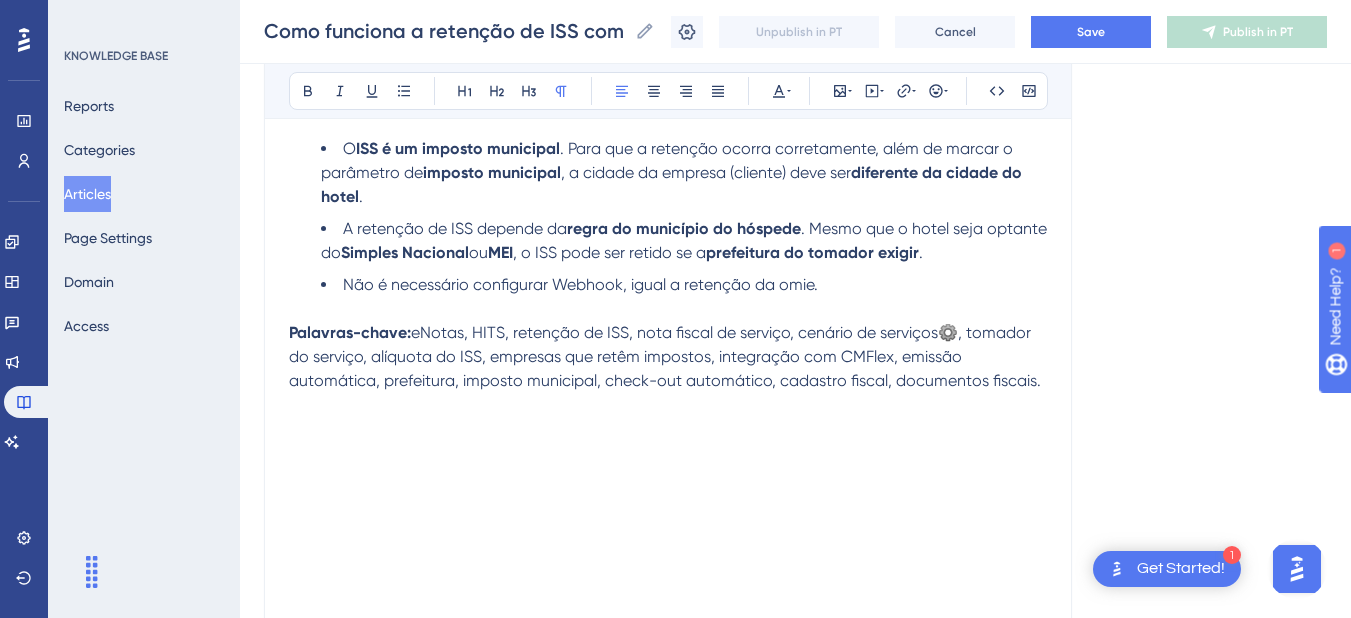 click on "eNotas, HITS, retenção de ISS, nota fiscal de serviço, cenário de serviços⚙️, tomador do serviço, alíquota do ISS, empresas que retêm impostos, integração com CMFlex, emissão automática, prefeitura, imposto municipal, check-out automático, cadastro fiscal, documentos fiscais." at bounding box center [665, 356] 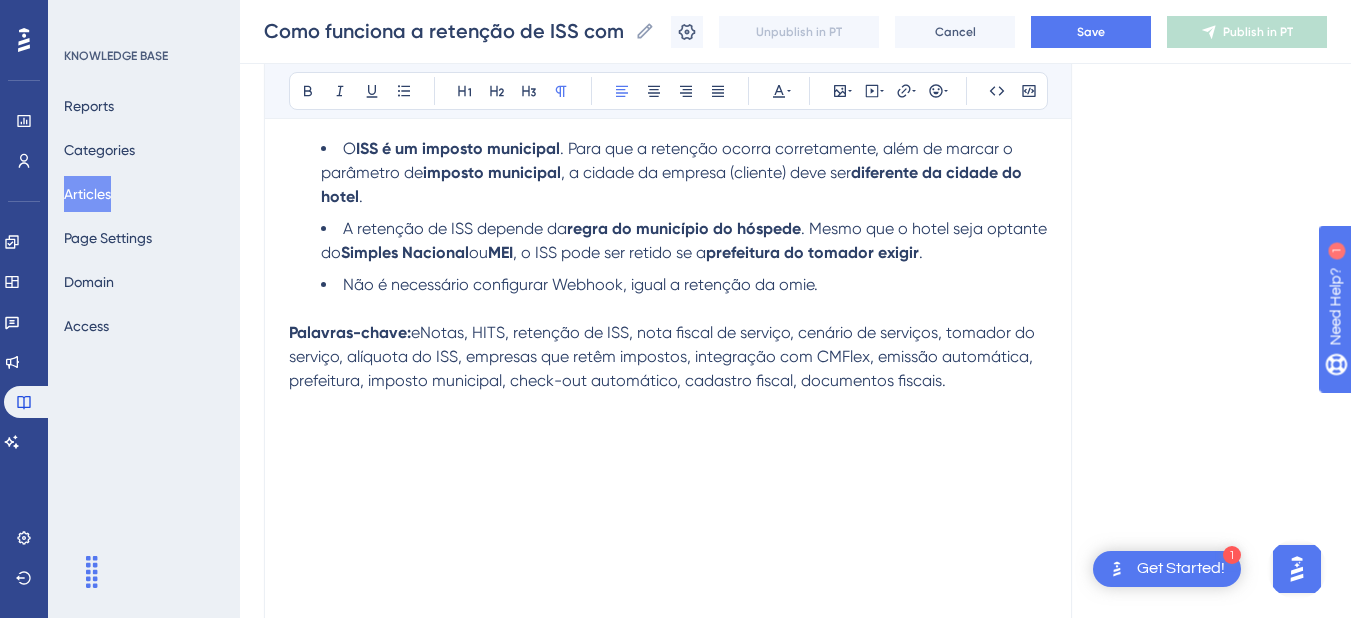 click on "Palavras-chave:  eNotas, HITS, retenção de ISS, nota fiscal de serviço, cenário de serviços, tomador do serviço, alíquota do ISS, empresas que retêm impostos, integração com CMFlex, emissão automática, prefeitura, imposto municipal, check-out automático, cadastro fiscal, documentos fiscais." at bounding box center (668, 357) 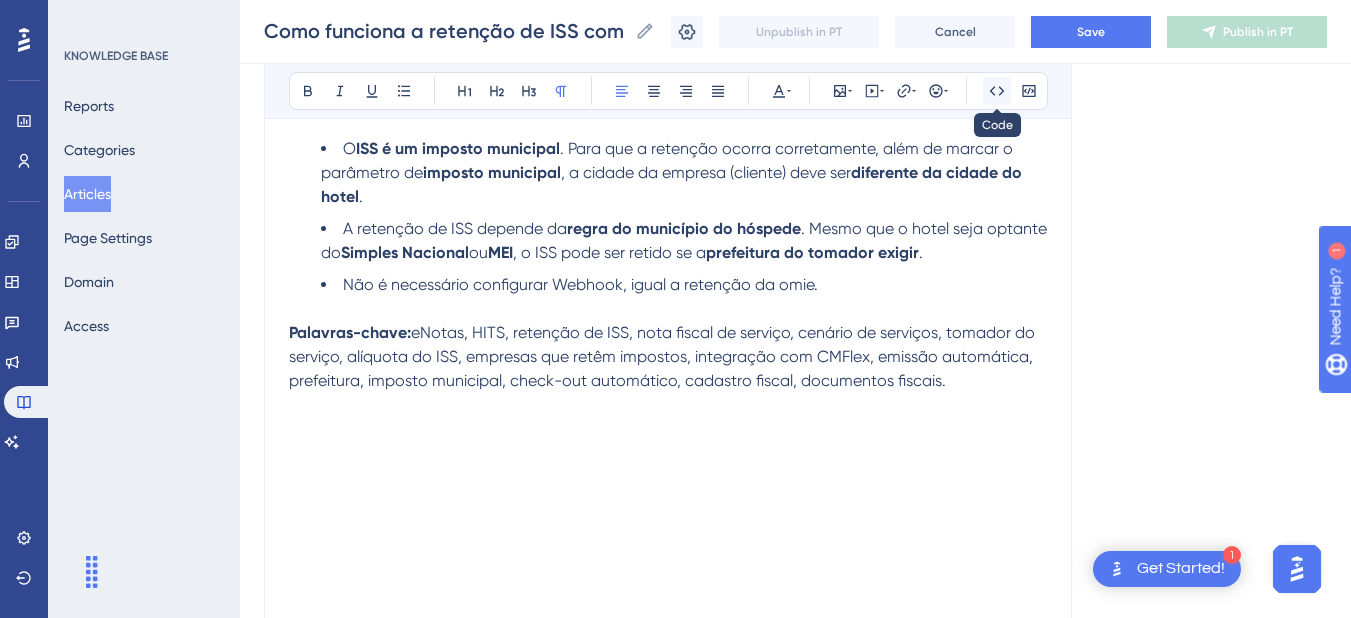 click 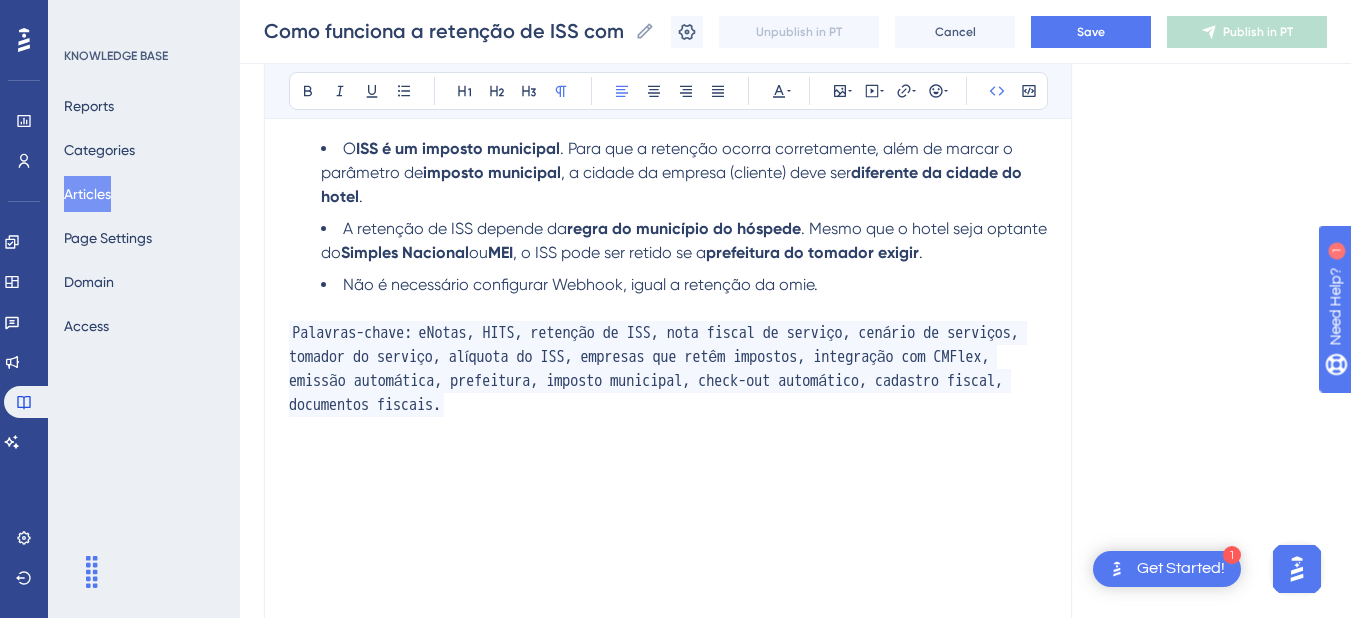 click at bounding box center [668, 453] 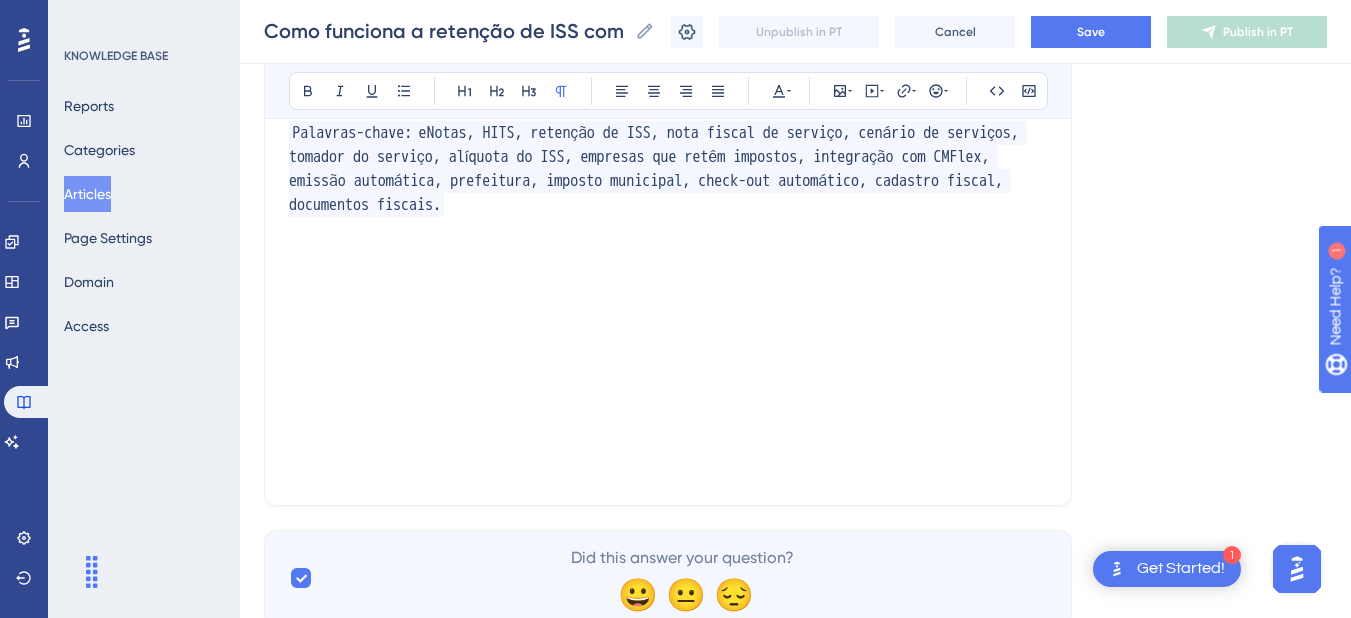 scroll, scrollTop: 3243, scrollLeft: 0, axis: vertical 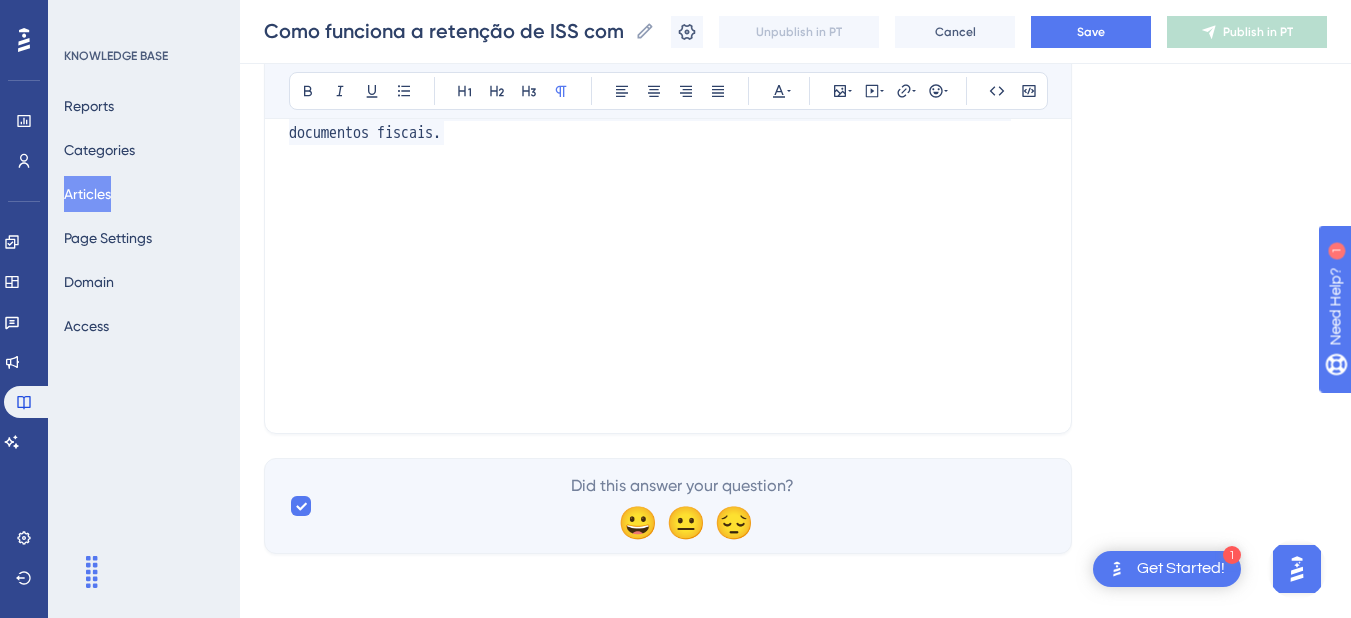 click at bounding box center (668, 397) 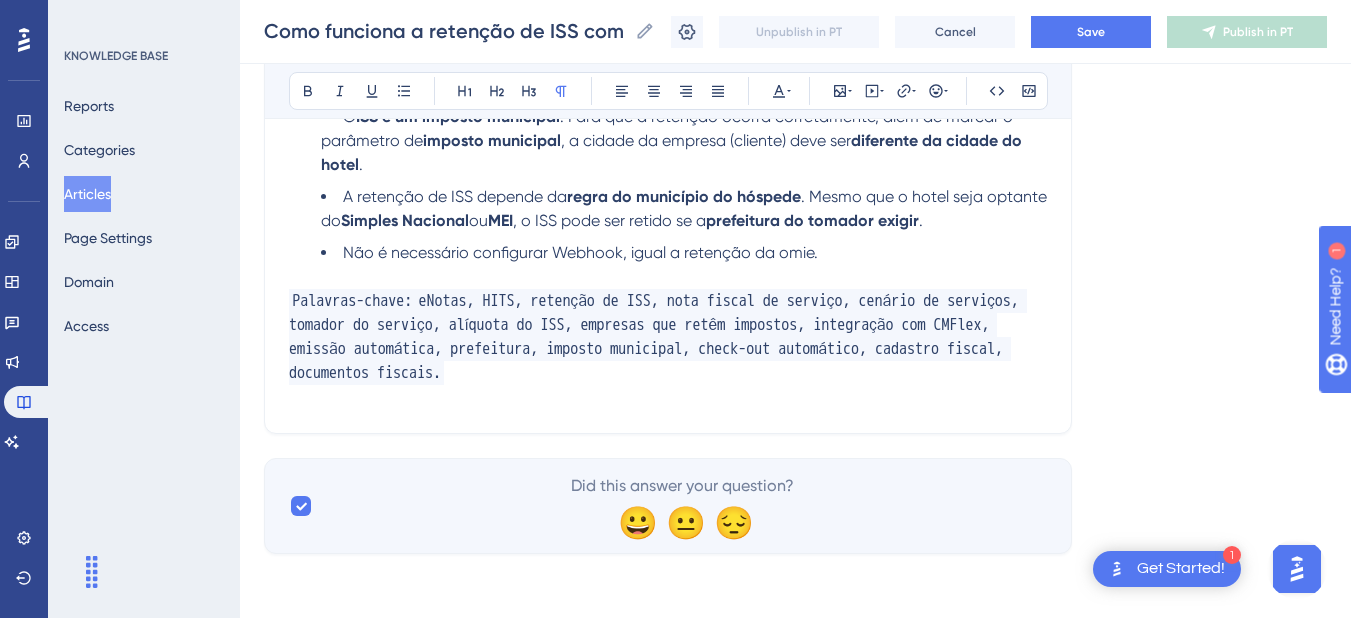 scroll, scrollTop: 2979, scrollLeft: 0, axis: vertical 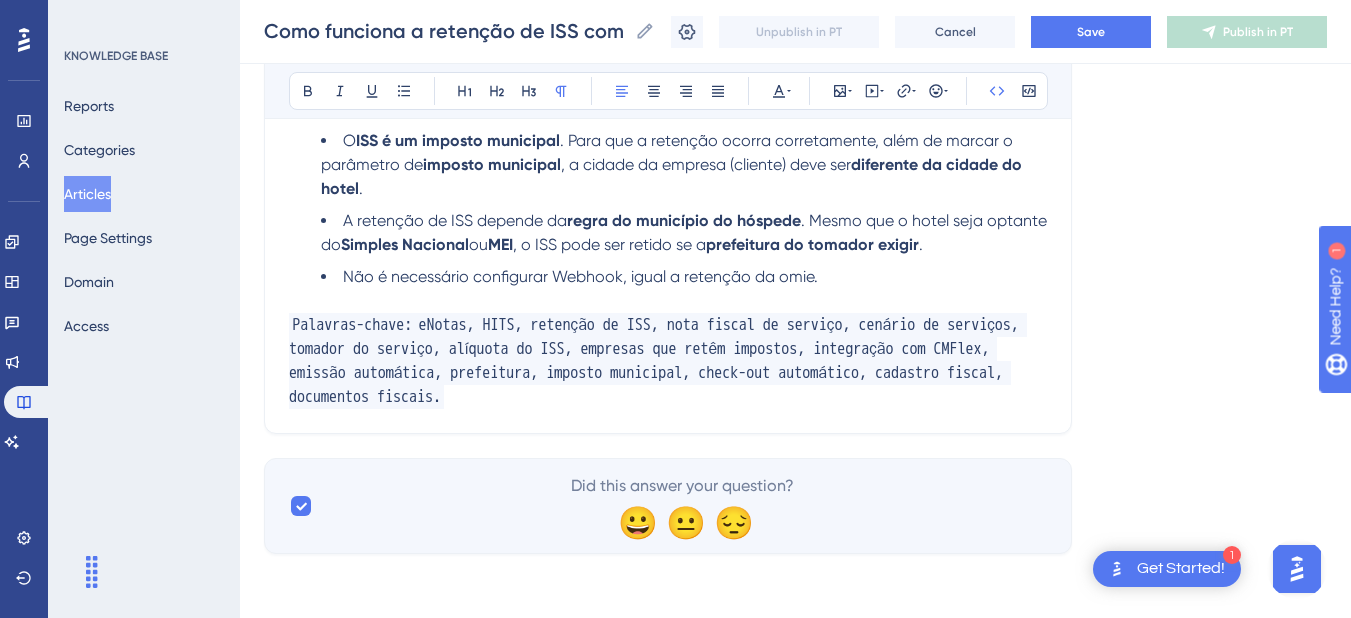 click on "eNotas, HITS, retenção de ISS, nota fiscal de serviço, cenário de serviços, tomador do serviço, alíquota do ISS, empresas que retêm impostos, integração com CMFlex, emissão automática, prefeitura, imposto municipal, check-out automático, cadastro fiscal, documentos fiscais." at bounding box center (658, 361) 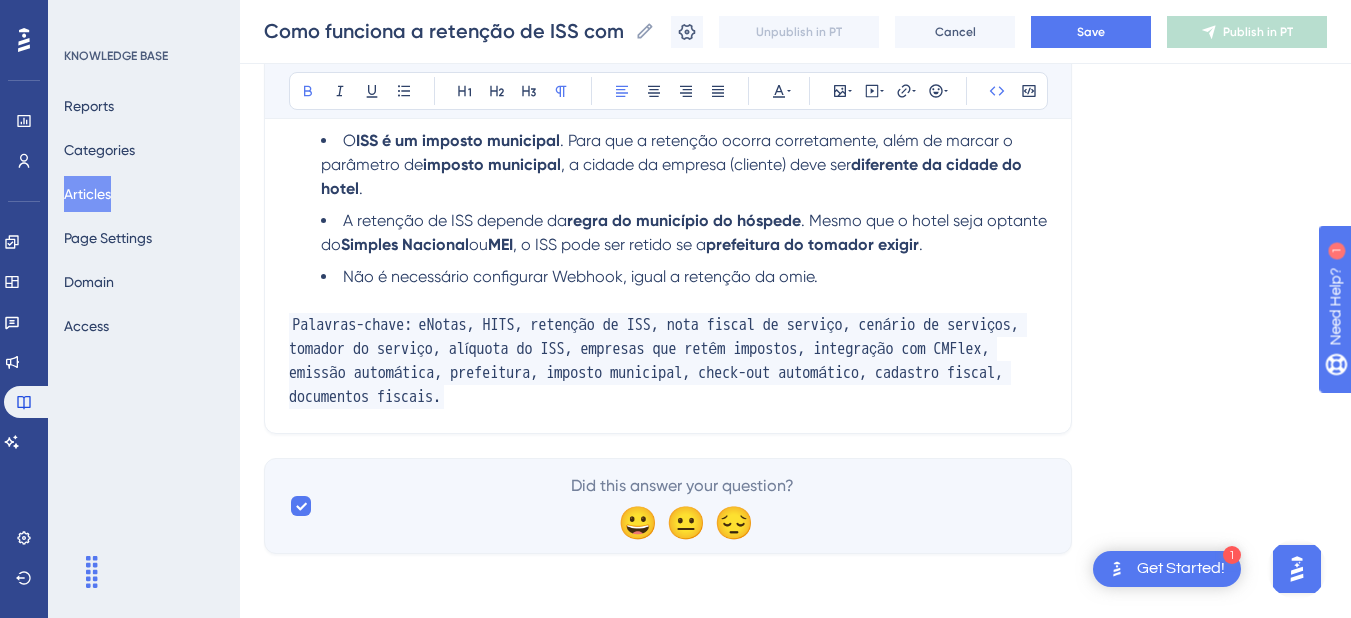 click on "eNotas, HITS, retenção de ISS, nota fiscal de serviço, cenário de serviços, tomador do serviço, alíquota do ISS, empresas que retêm impostos, integração com CMFlex, emissão automática, prefeitura, imposto municipal, check-out automático, cadastro fiscal, documentos fiscais." at bounding box center [658, 361] 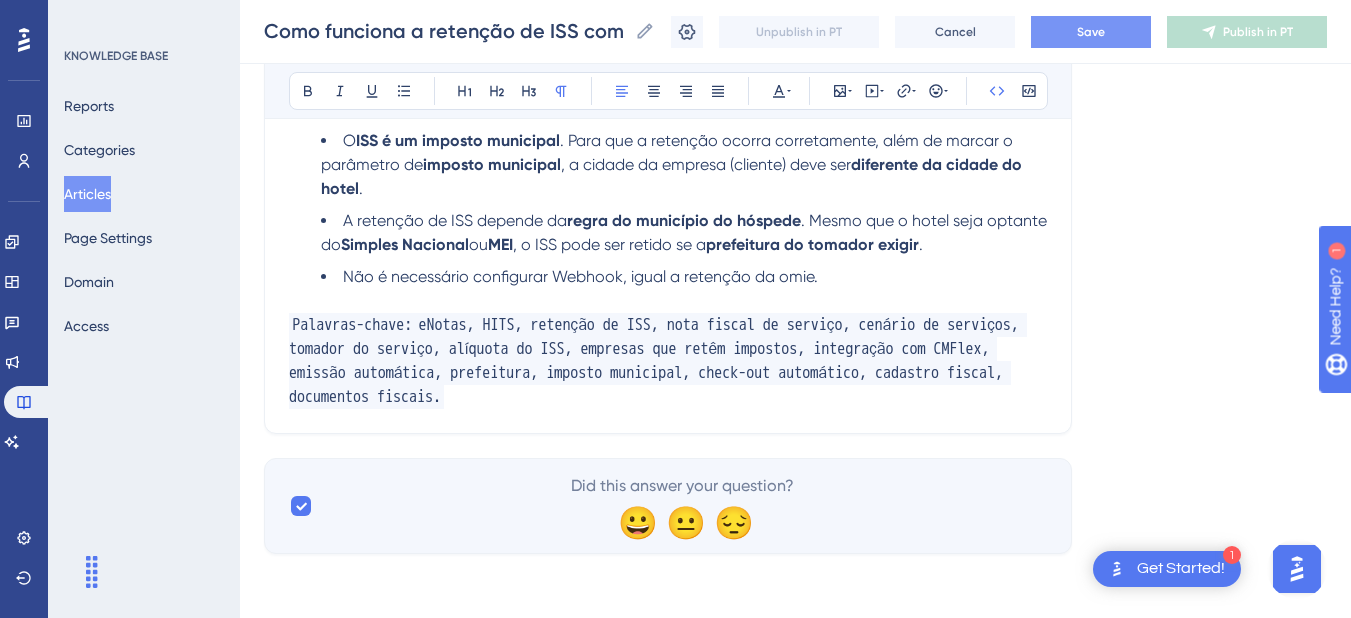 click on "Save" at bounding box center [1091, 32] 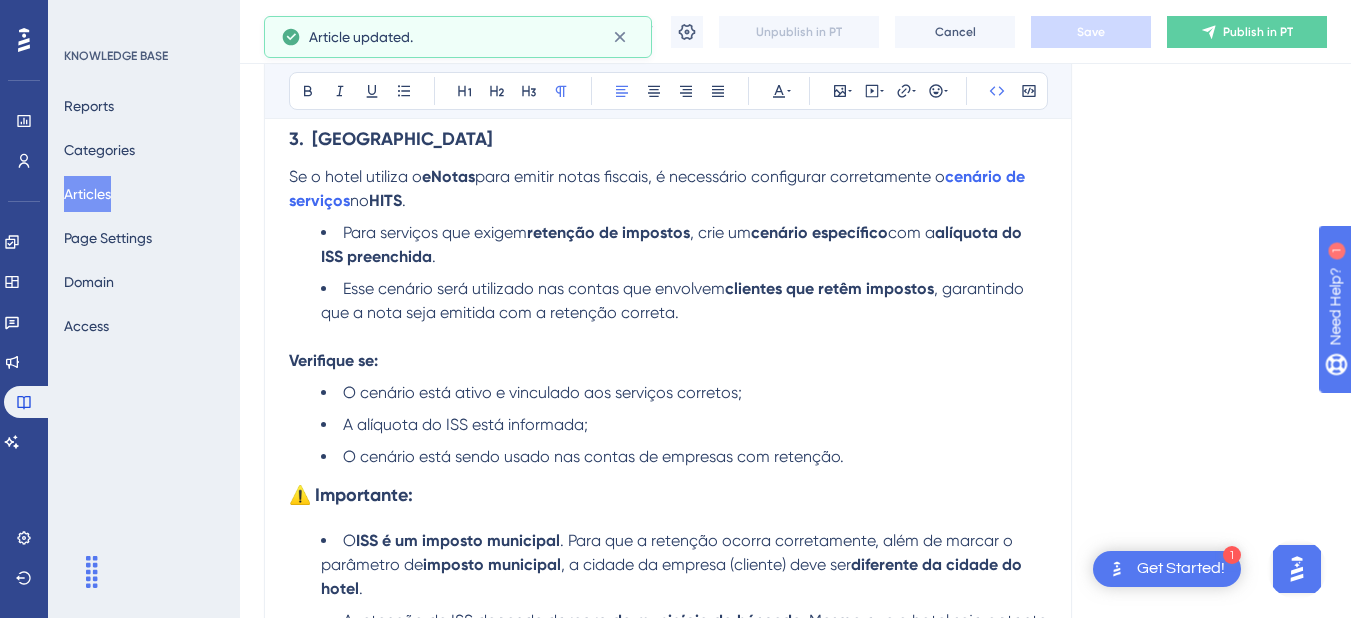 scroll, scrollTop: 2379, scrollLeft: 0, axis: vertical 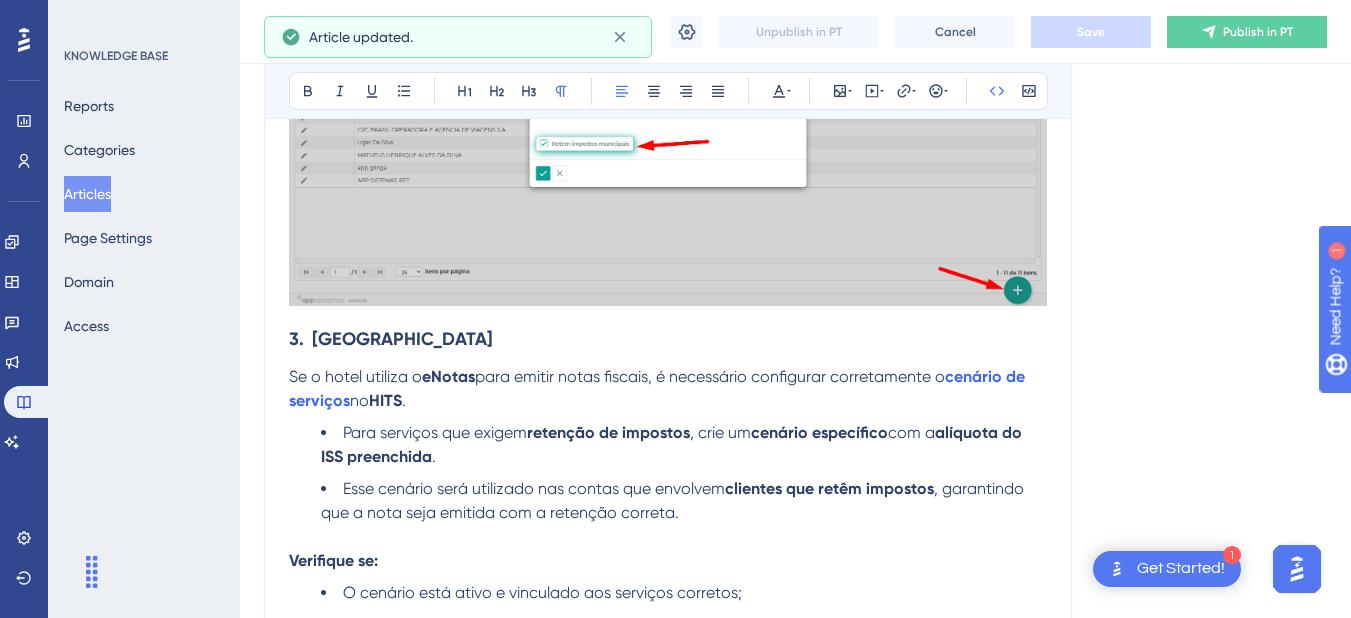 click on "Para serviços que exigem" at bounding box center [435, 432] 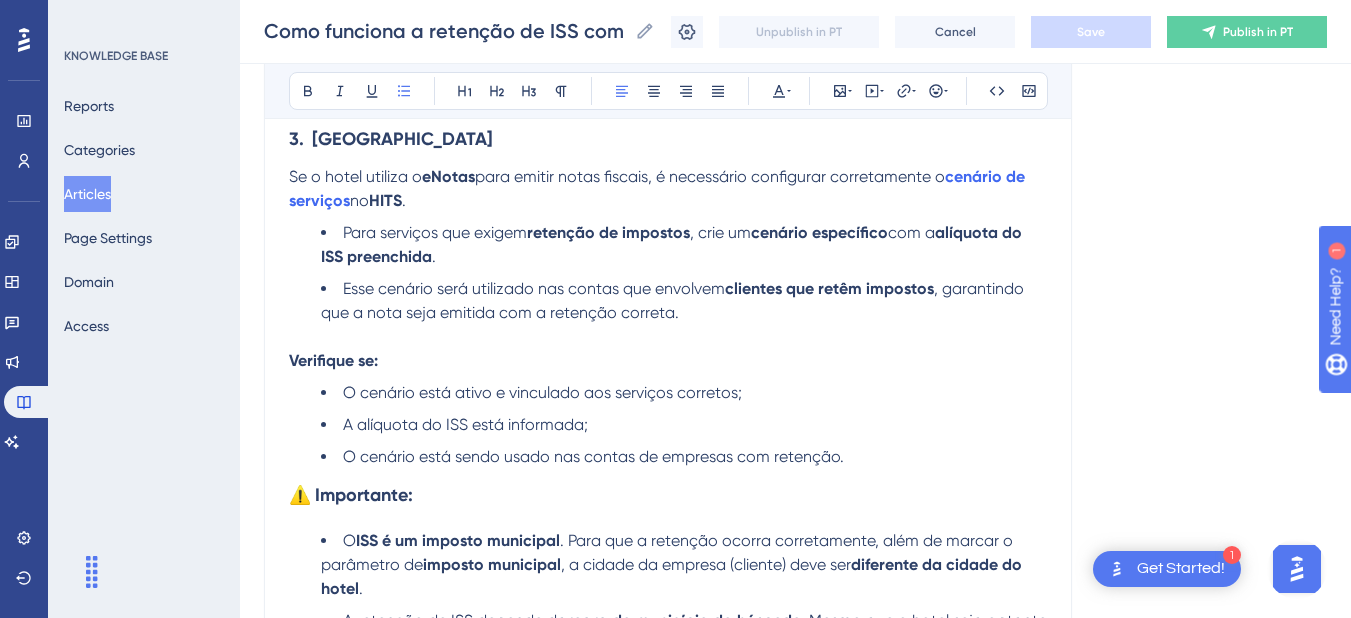 scroll, scrollTop: 2379, scrollLeft: 0, axis: vertical 